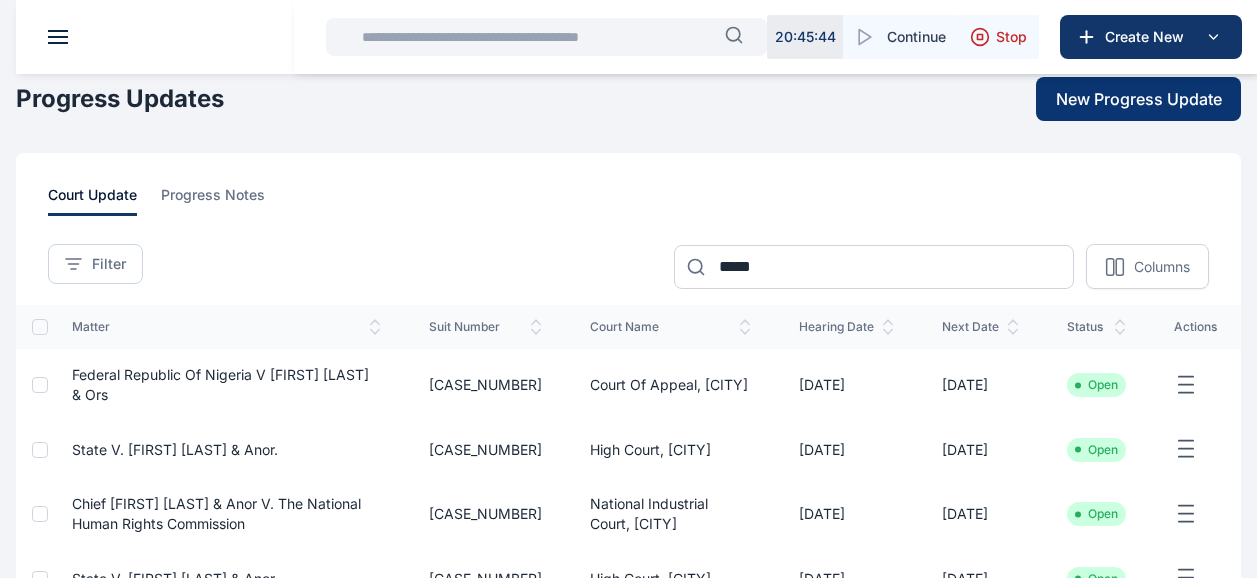scroll, scrollTop: 0, scrollLeft: 0, axis: both 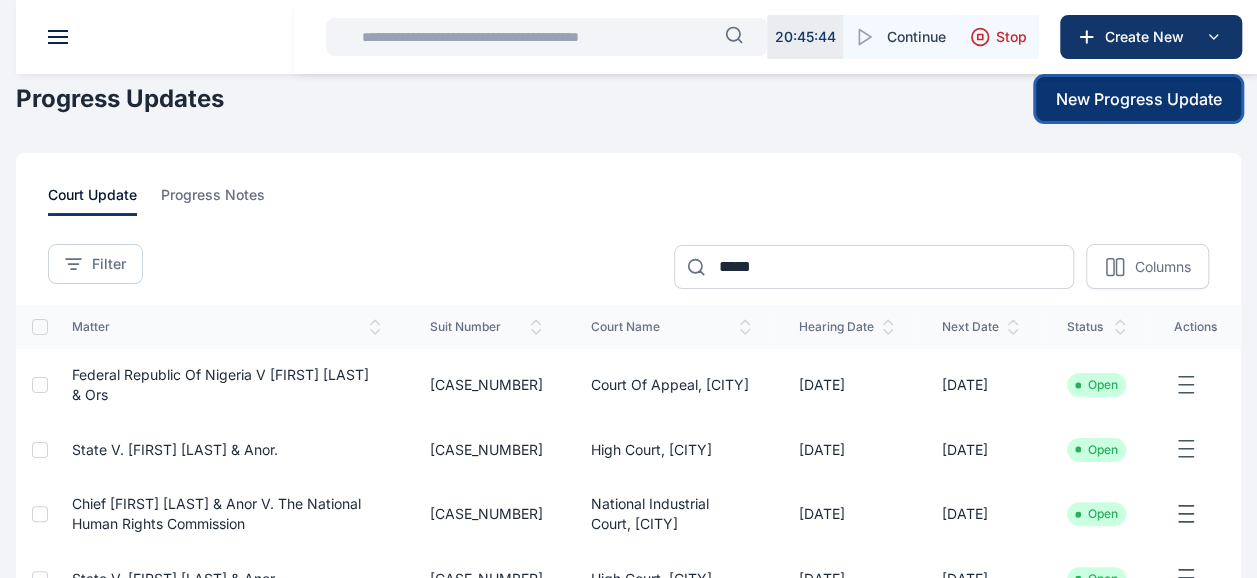 click on "New Progress Update" at bounding box center (1139, 99) 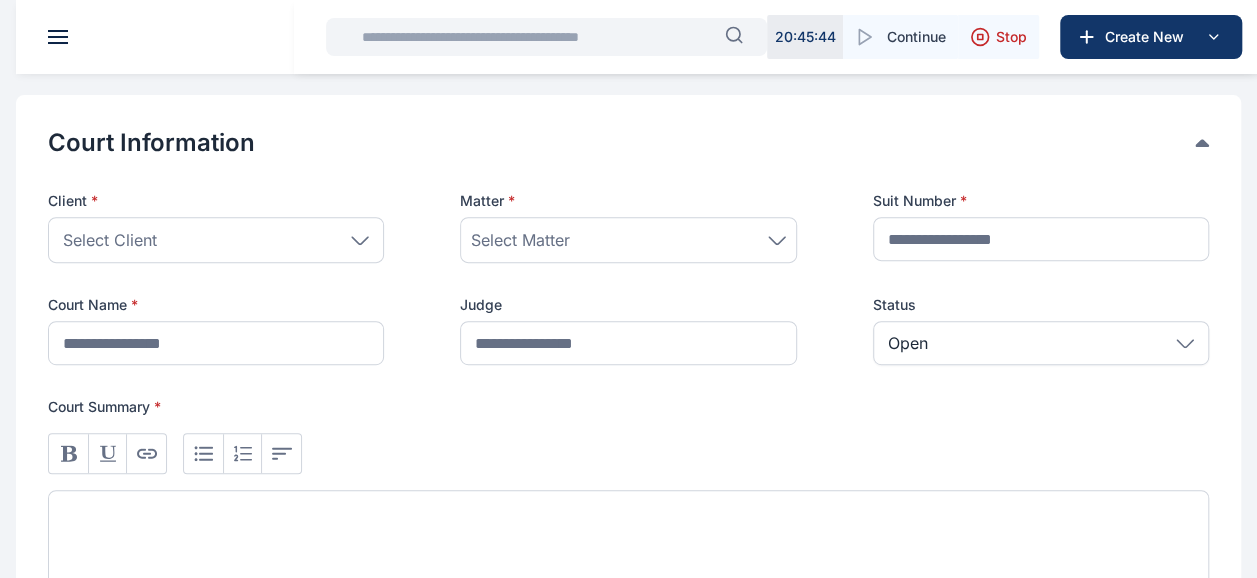 scroll, scrollTop: 371, scrollLeft: 0, axis: vertical 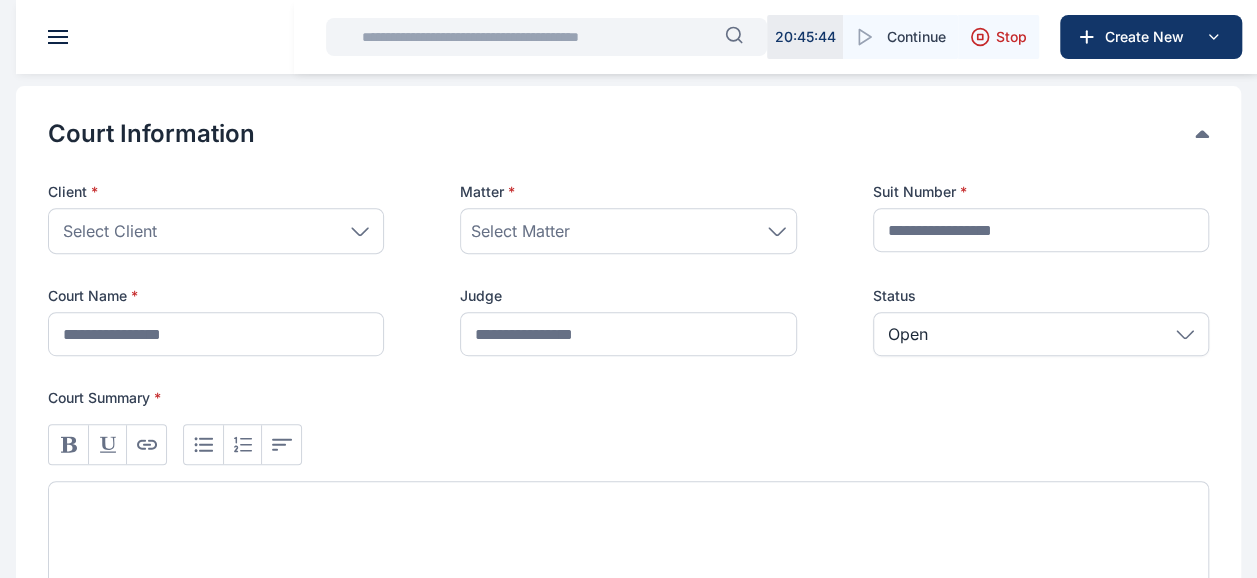 click on "Select Client" at bounding box center [216, 231] 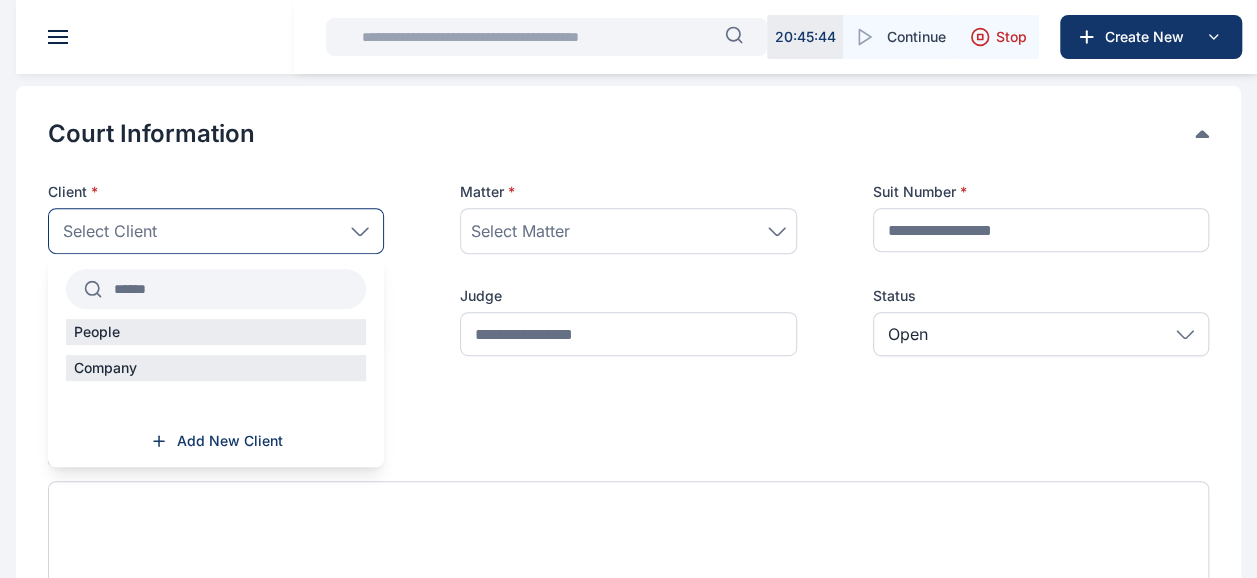 click at bounding box center [234, 289] 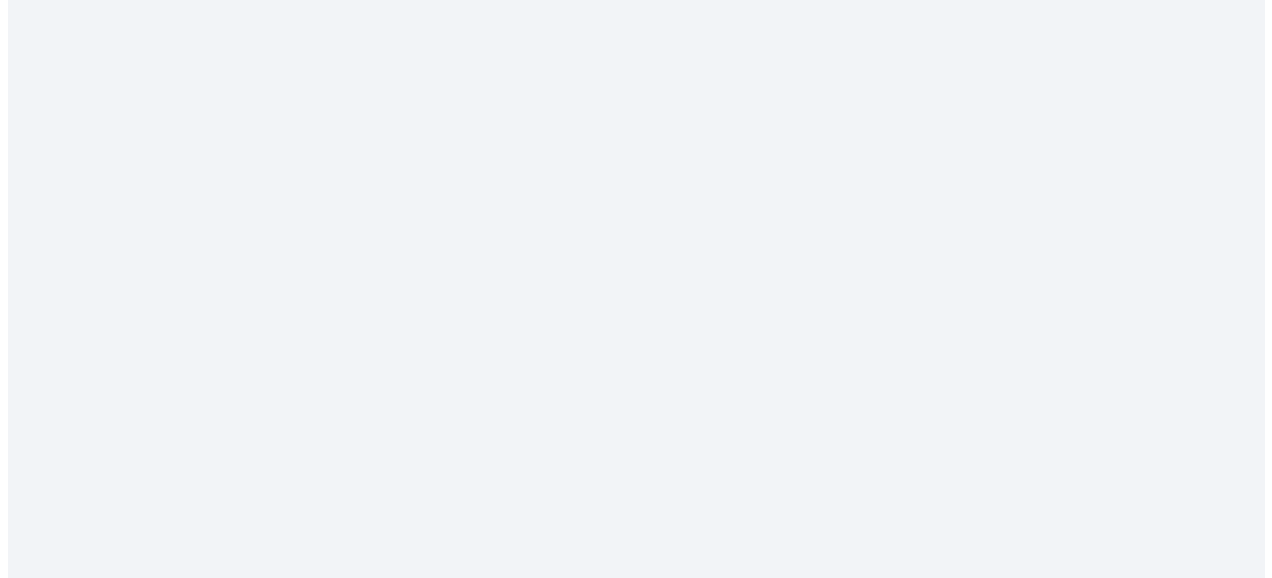 scroll, scrollTop: 0, scrollLeft: 0, axis: both 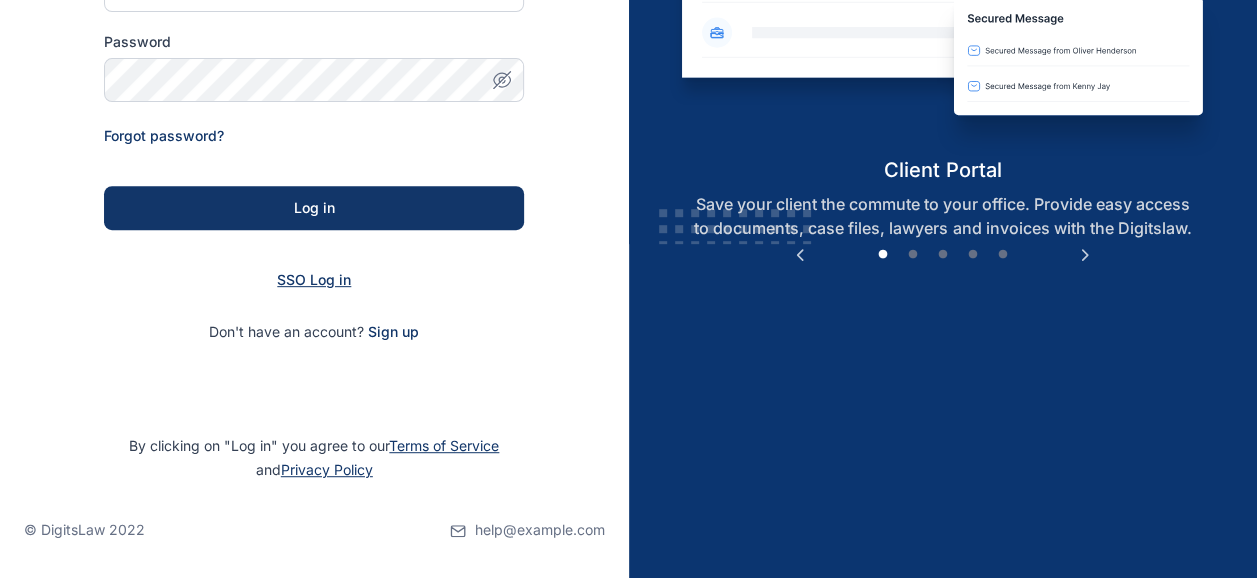 click on "SSO Log in" at bounding box center [314, 279] 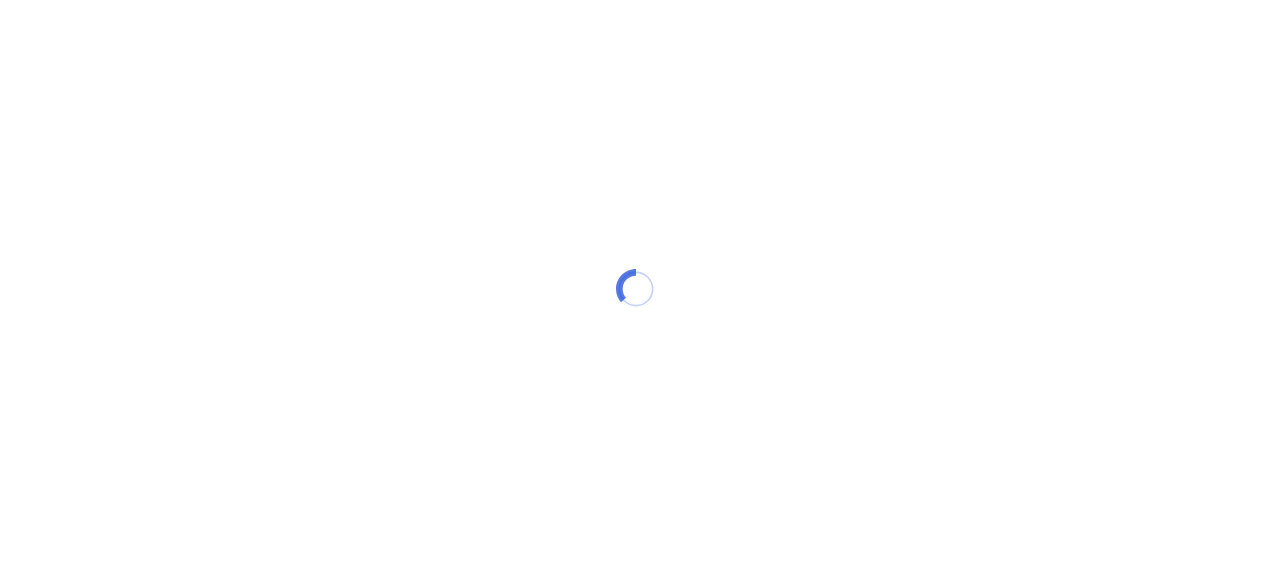 scroll, scrollTop: 0, scrollLeft: 0, axis: both 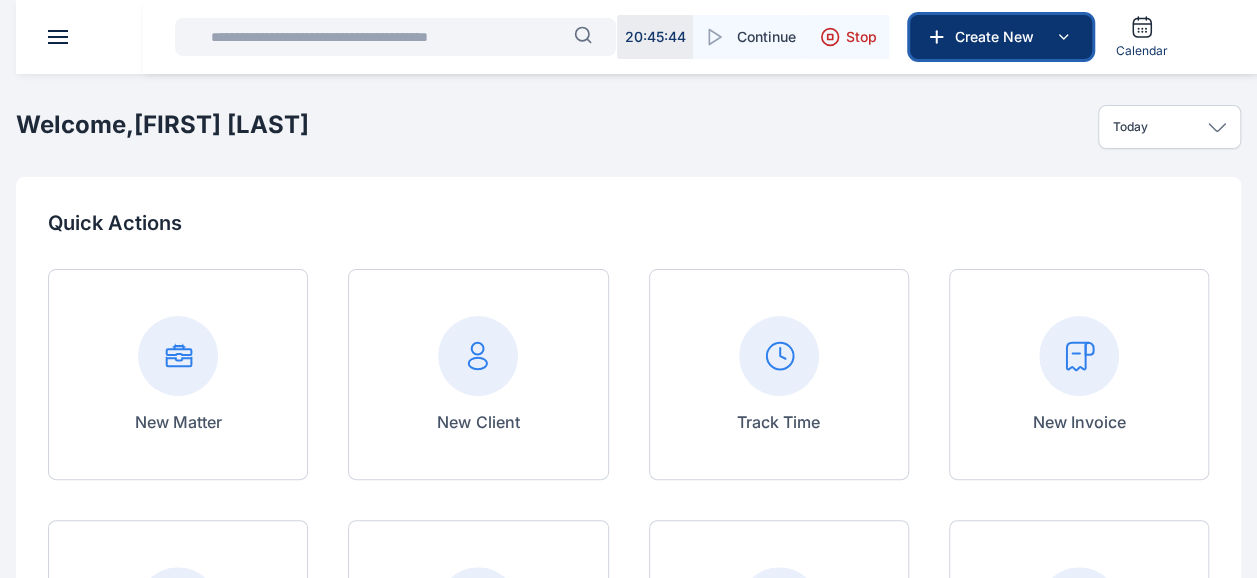 click on "Create New" at bounding box center (999, 37) 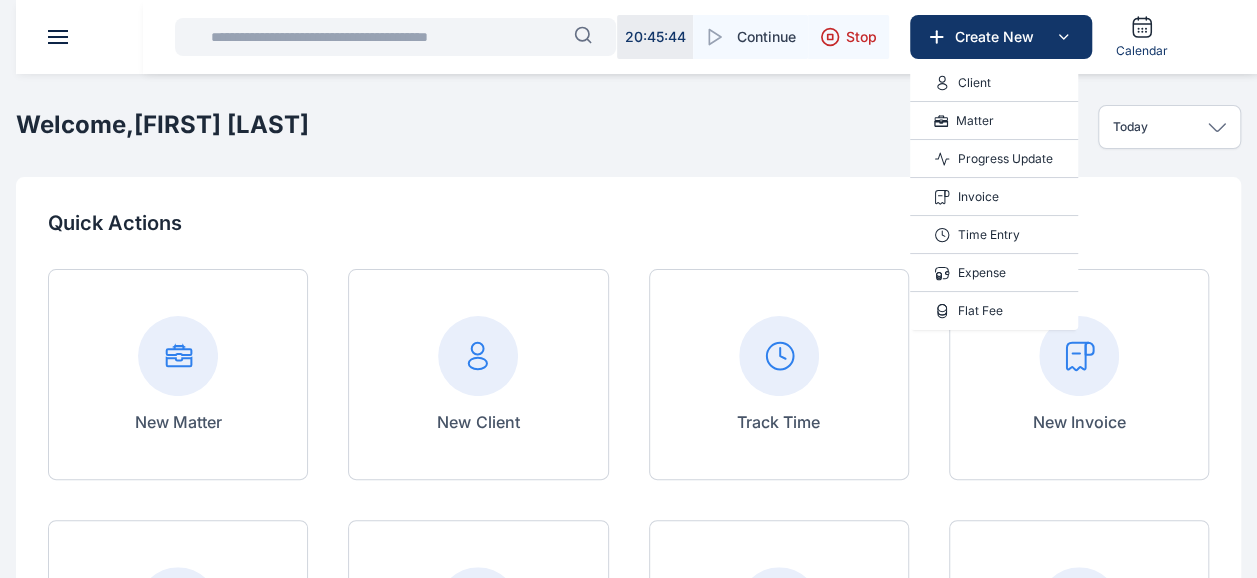 click on "Progress Update" at bounding box center (1005, 159) 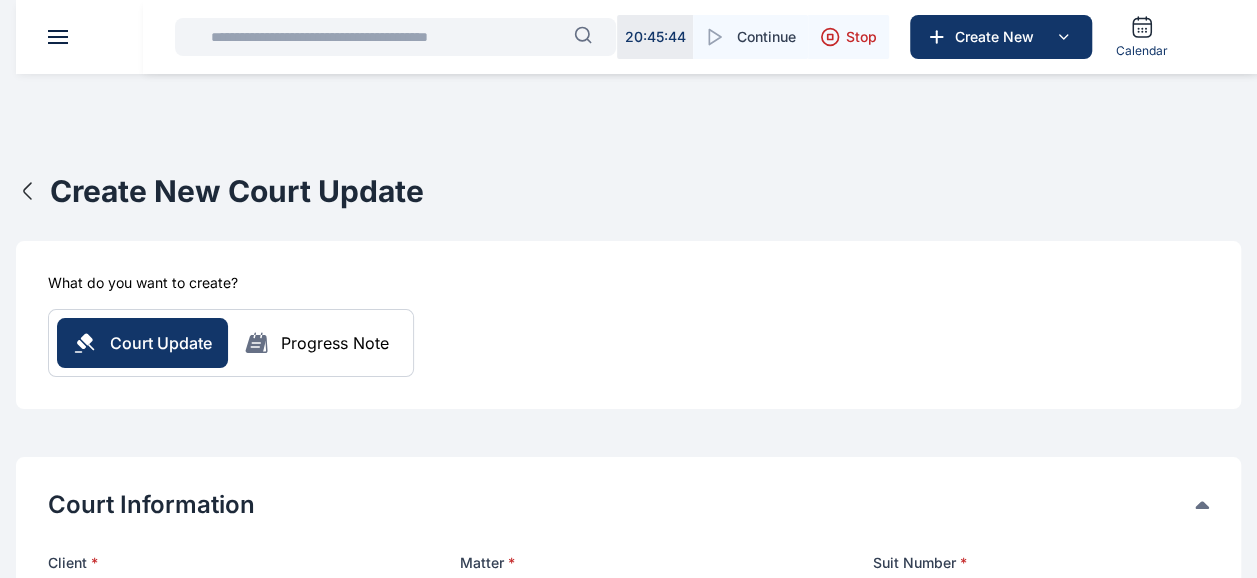 click on "**********" at bounding box center (628, 965) 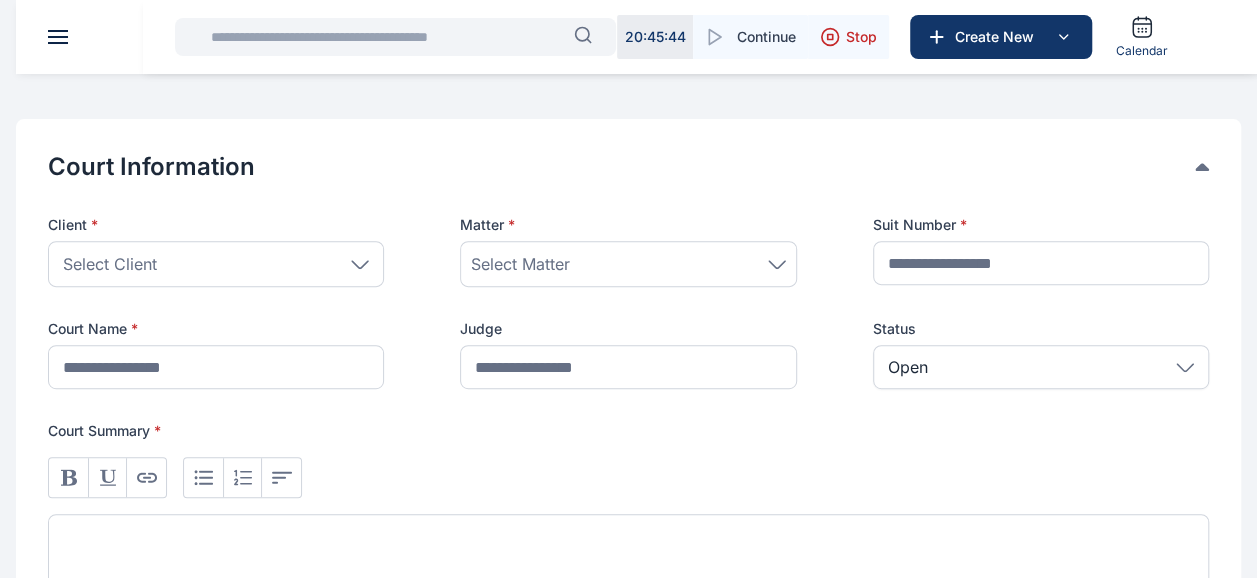 scroll, scrollTop: 345, scrollLeft: 0, axis: vertical 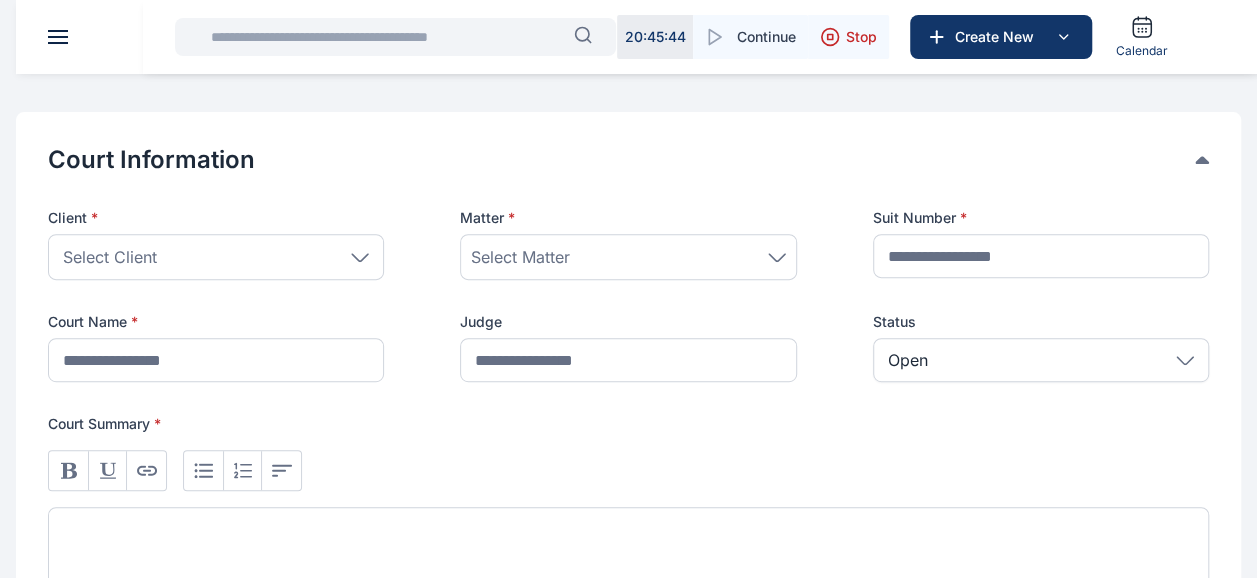 click on "Select Client" at bounding box center (216, 257) 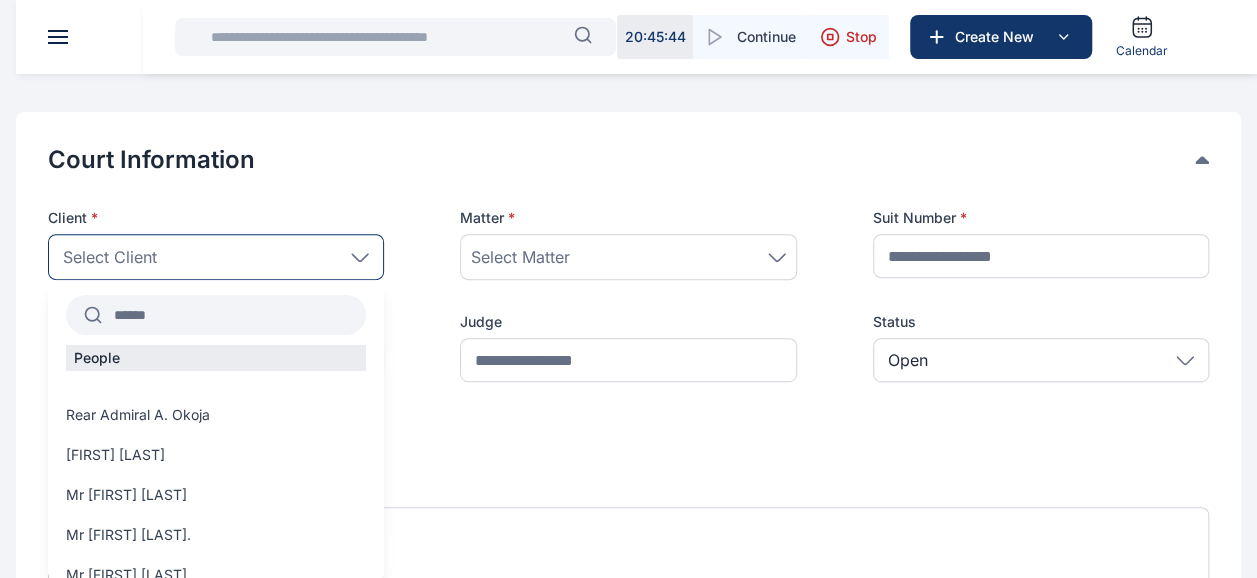 click at bounding box center [234, 315] 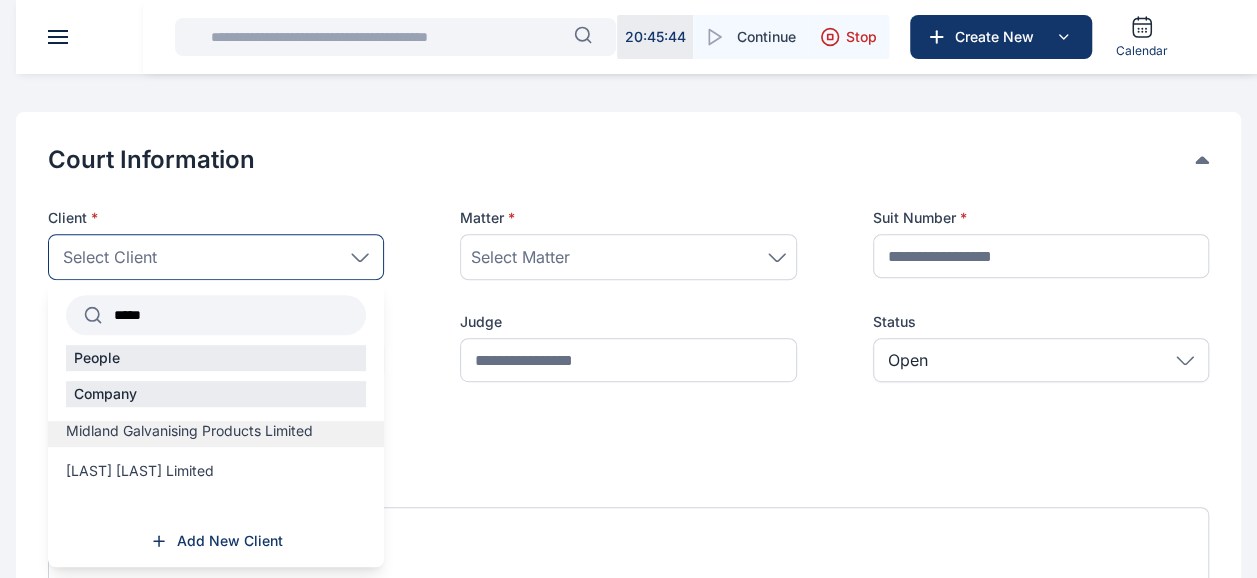 type on "*****" 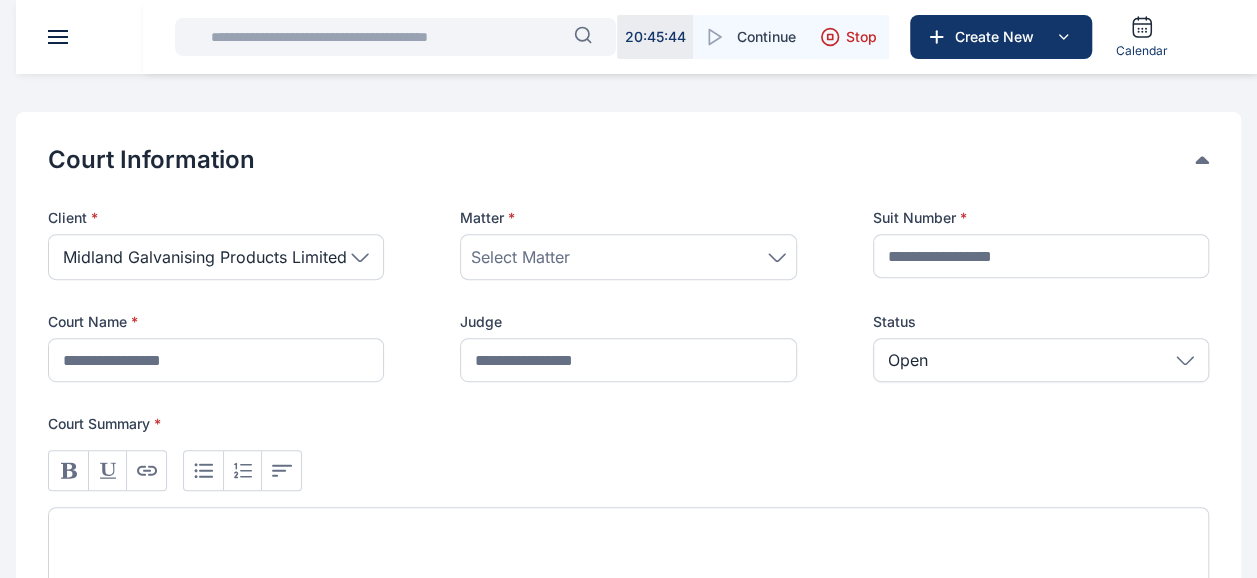 click on "Select Matter" at bounding box center (628, 257) 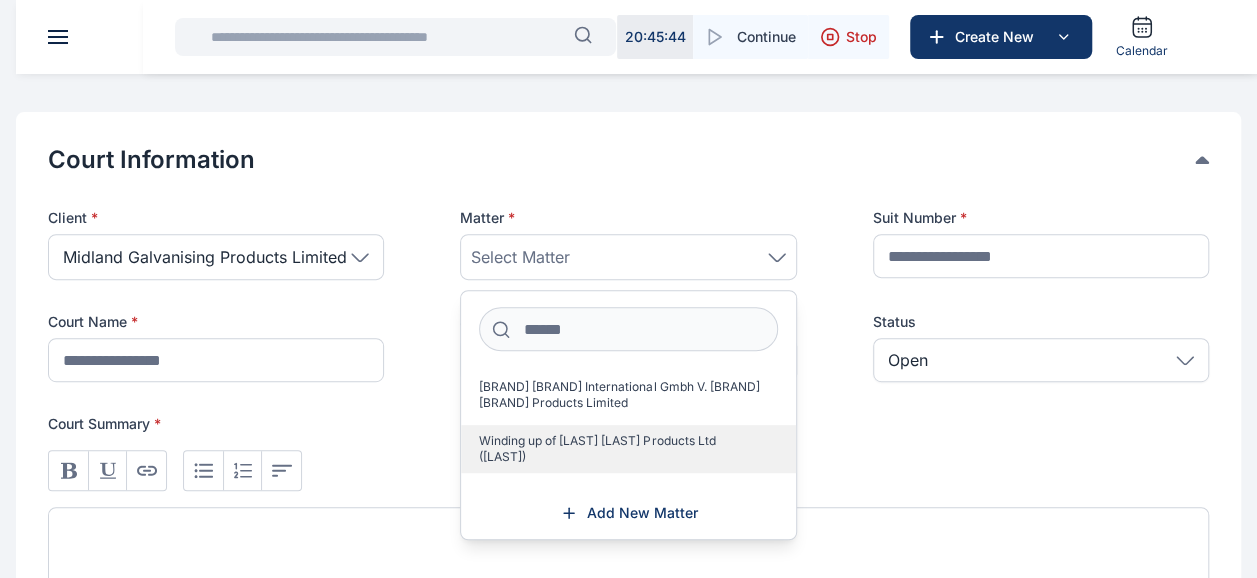 click on "Winding up of [LAST] [LAST] Products Ltd ([LAST])" at bounding box center (620, 449) 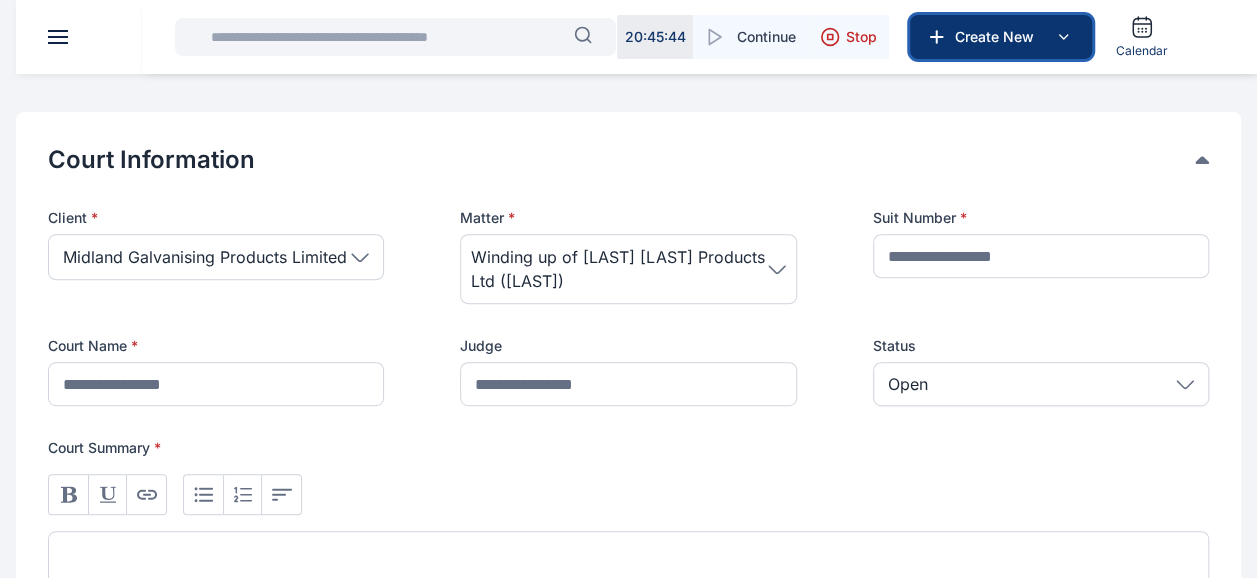 click on "Create New" at bounding box center [999, 37] 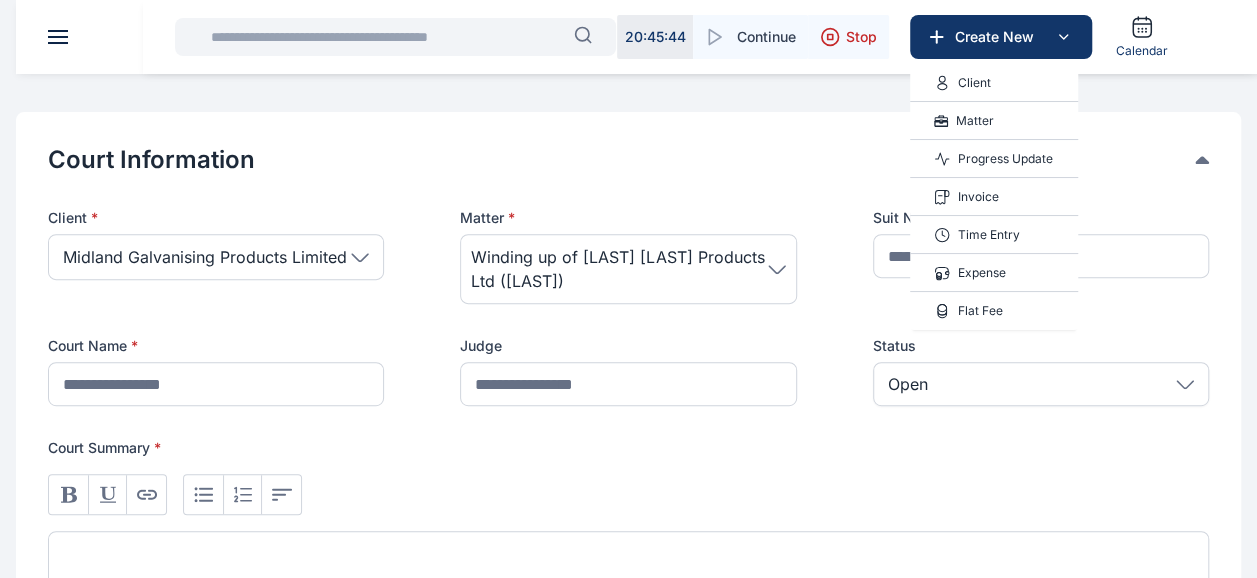 click on "Matter" at bounding box center (975, 121) 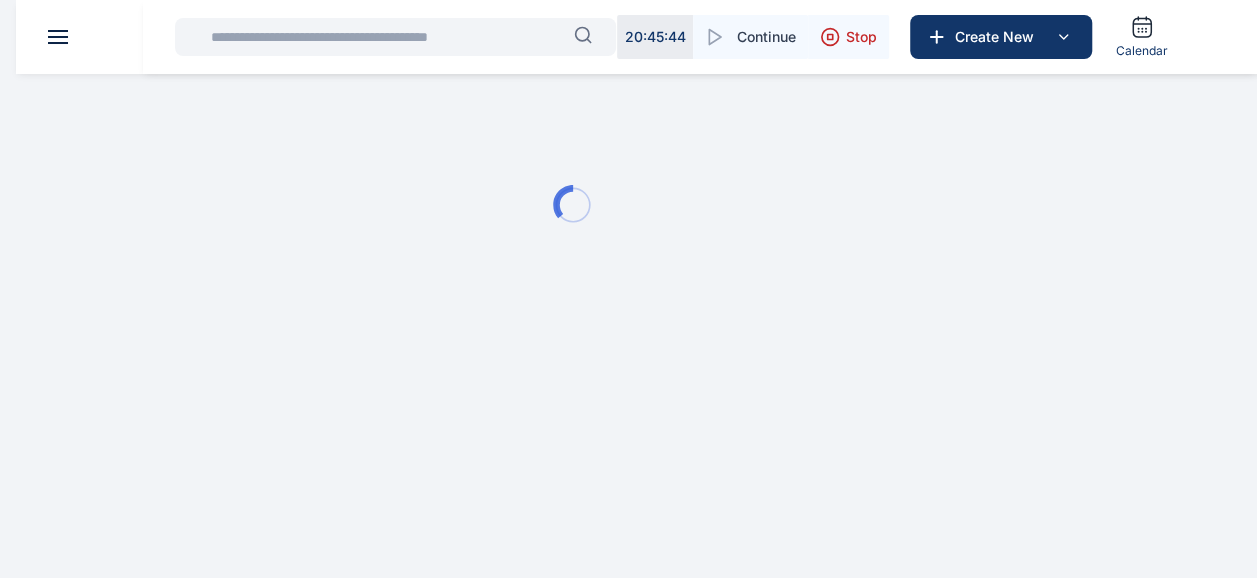 scroll, scrollTop: 0, scrollLeft: 0, axis: both 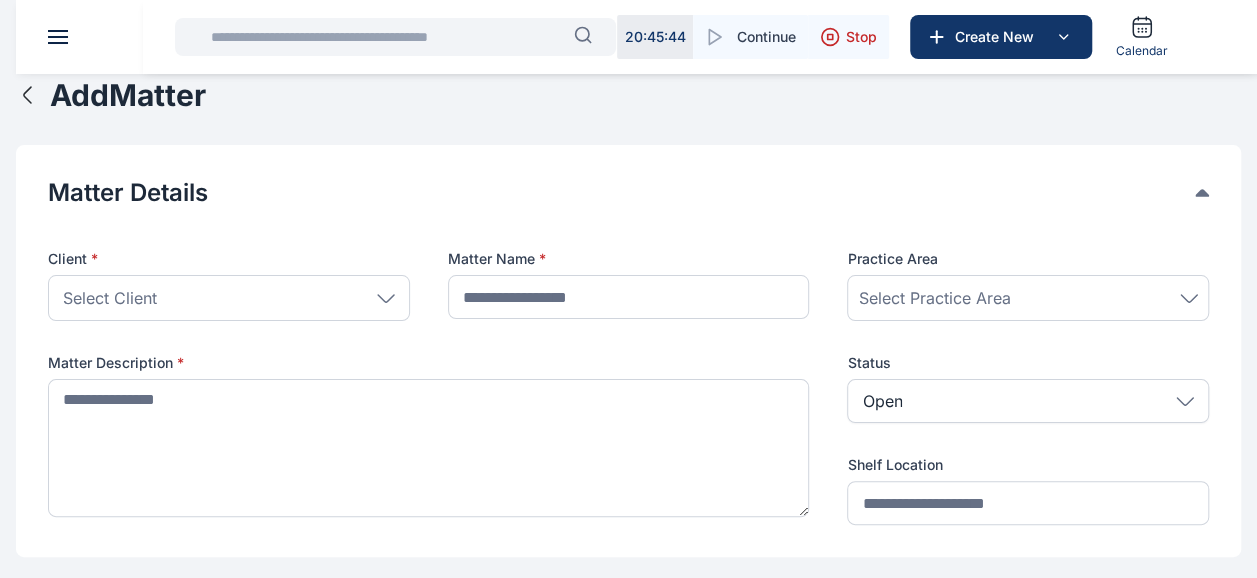 click on "Select Client" at bounding box center [229, 298] 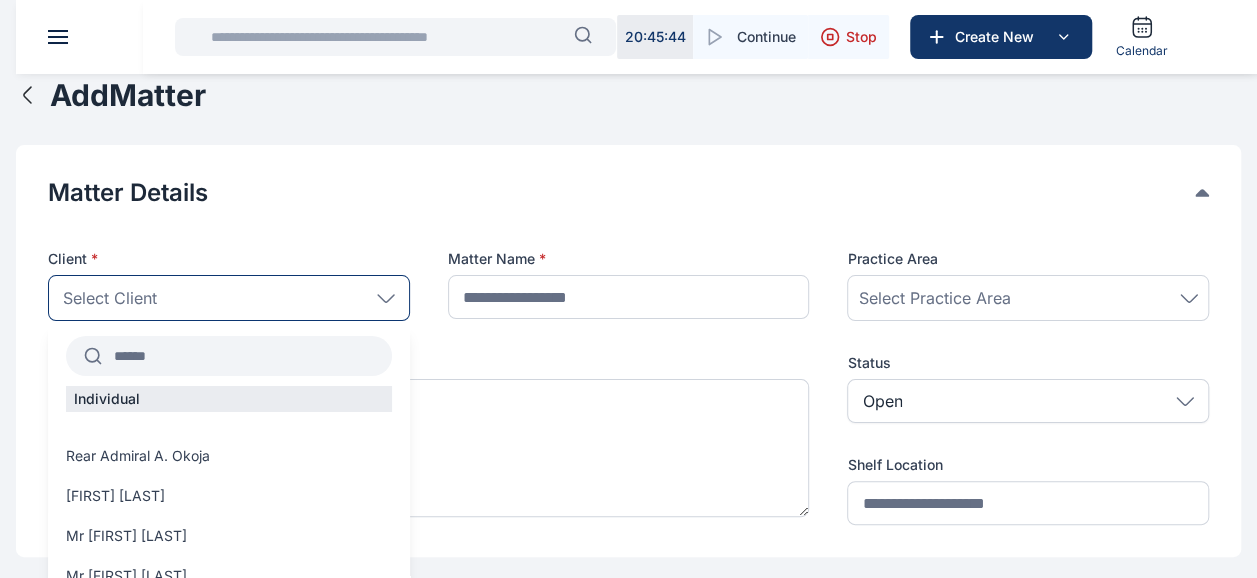 click at bounding box center (247, 356) 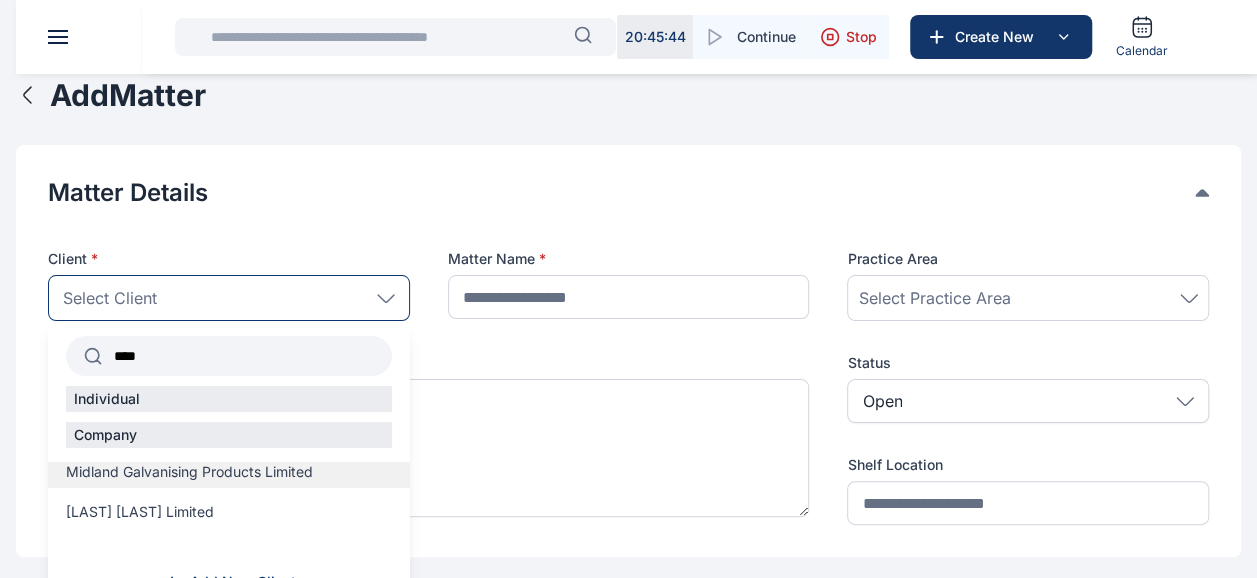type on "****" 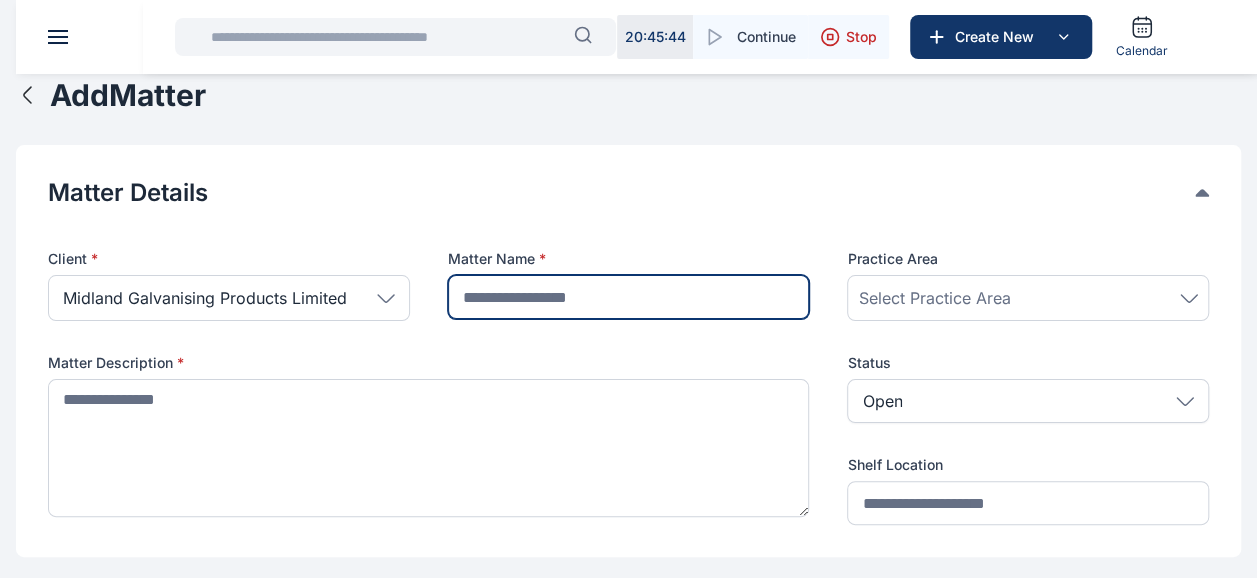 click at bounding box center [629, 297] 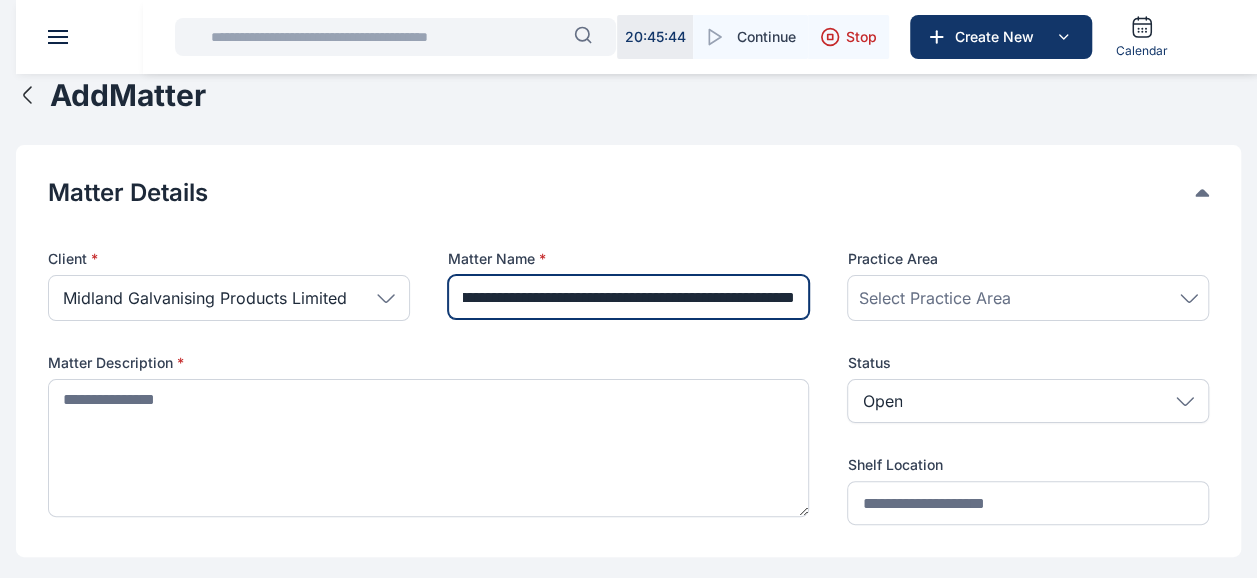 scroll, scrollTop: 0, scrollLeft: 192, axis: horizontal 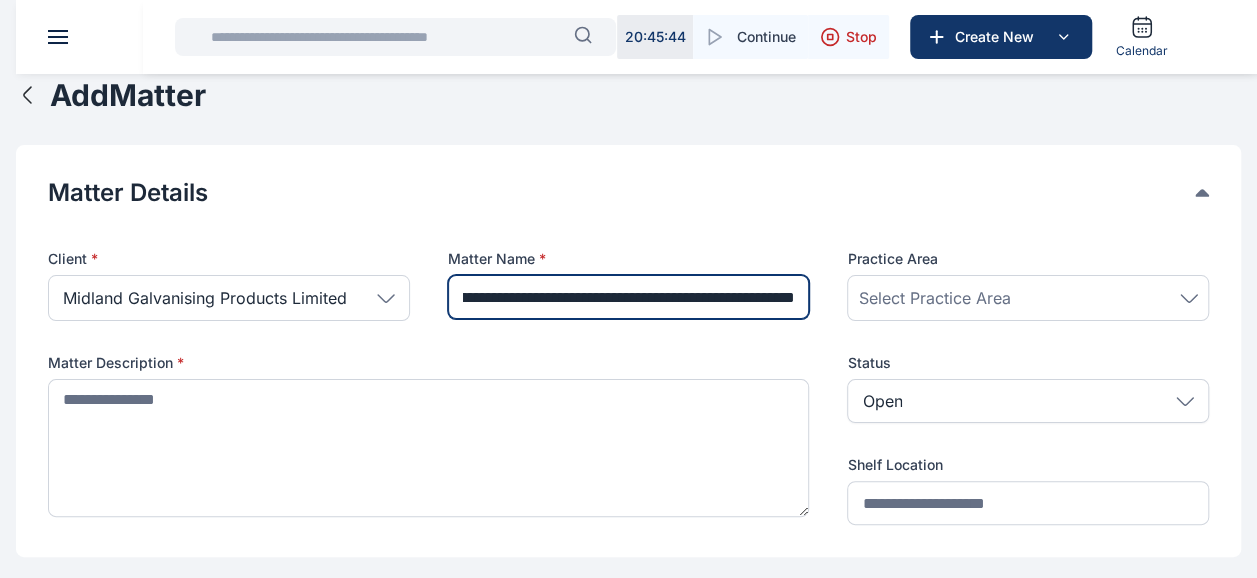 type on "**********" 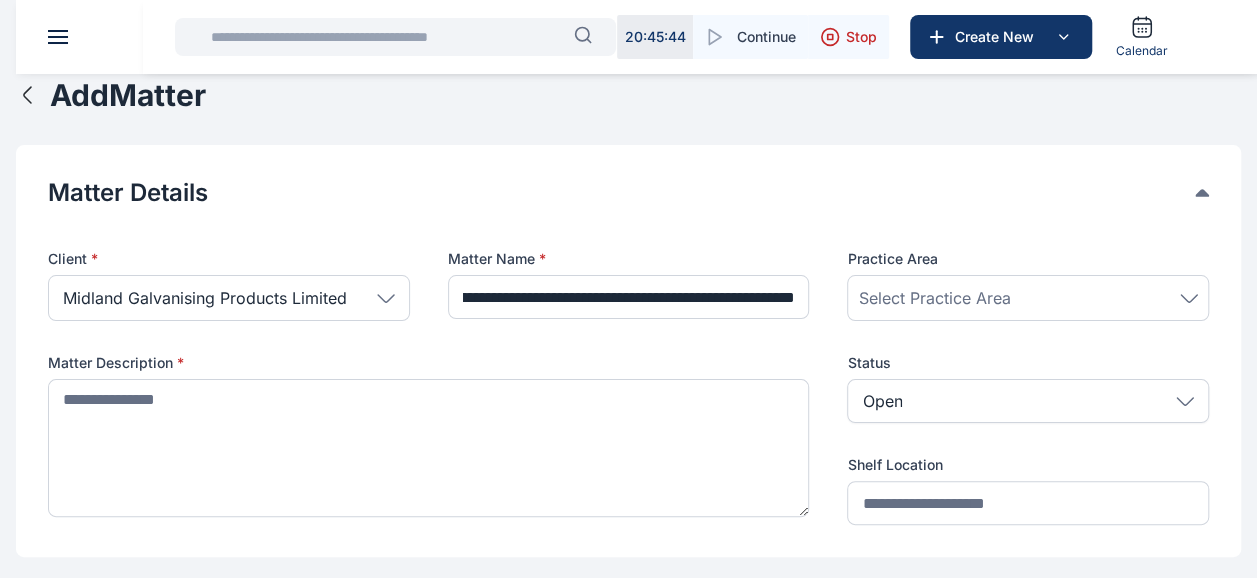 click on "Select Practice Area" at bounding box center (934, 298) 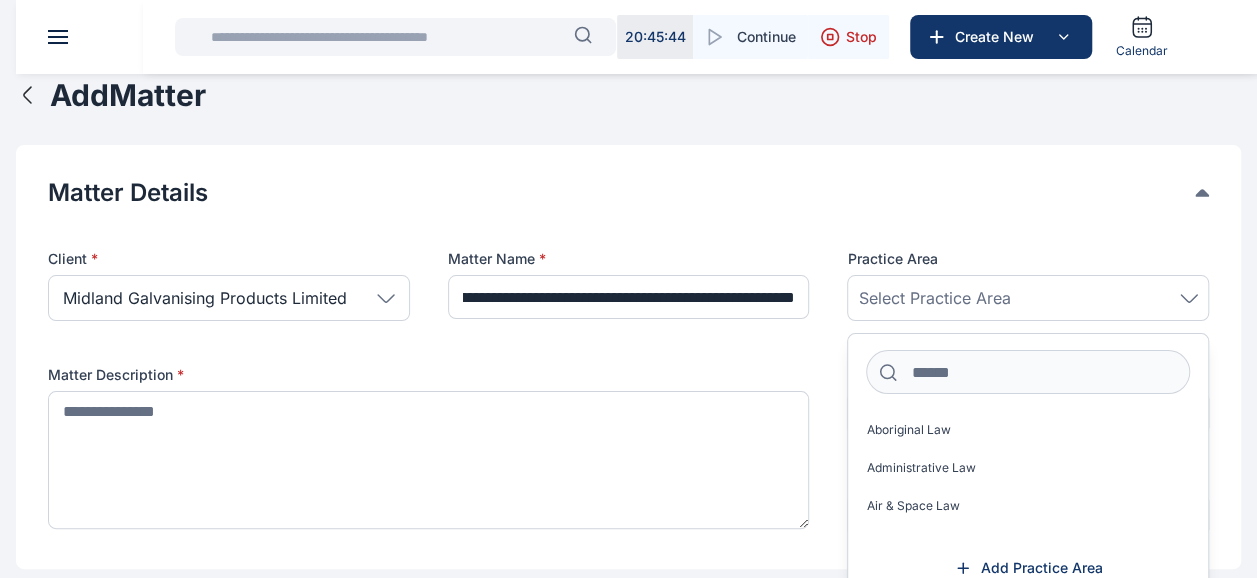scroll, scrollTop: 0, scrollLeft: 0, axis: both 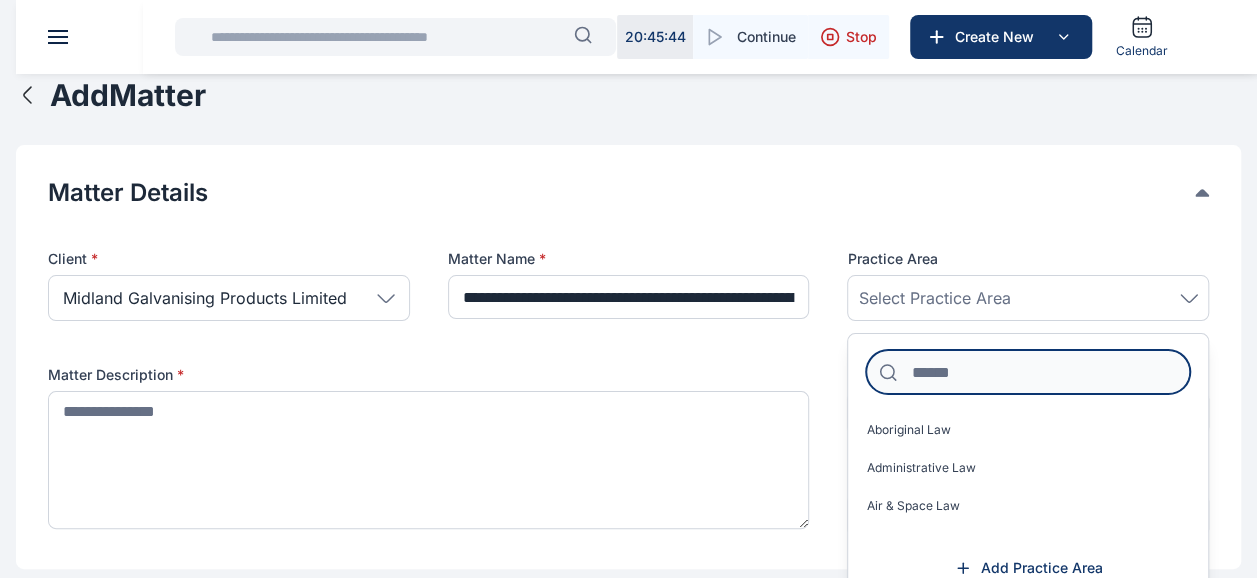 click at bounding box center [1028, 372] 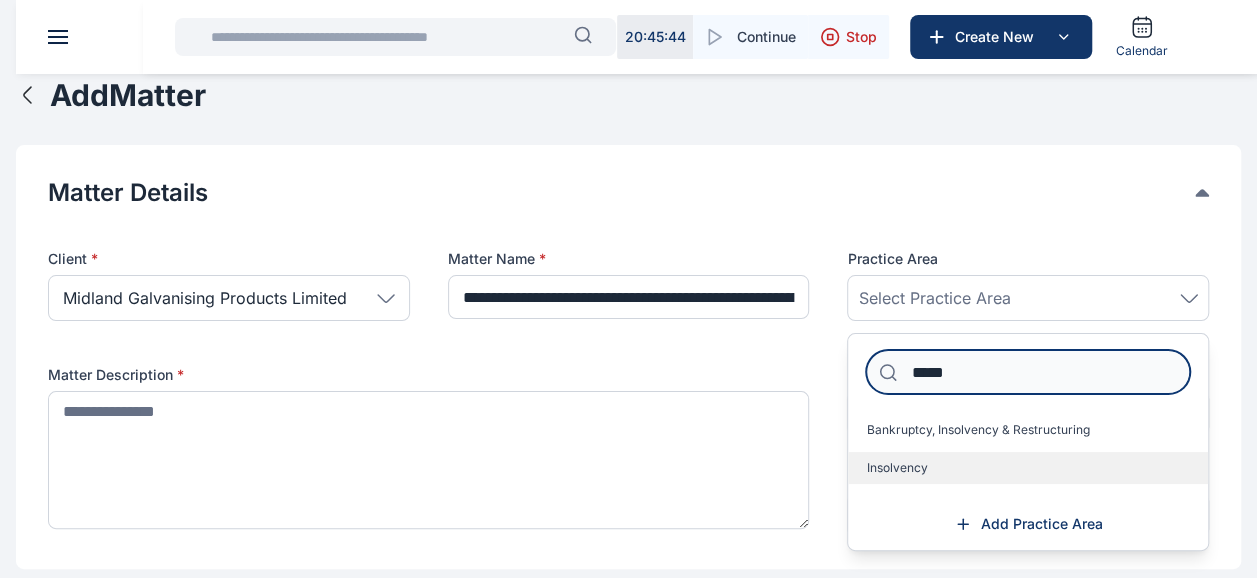 type on "*****" 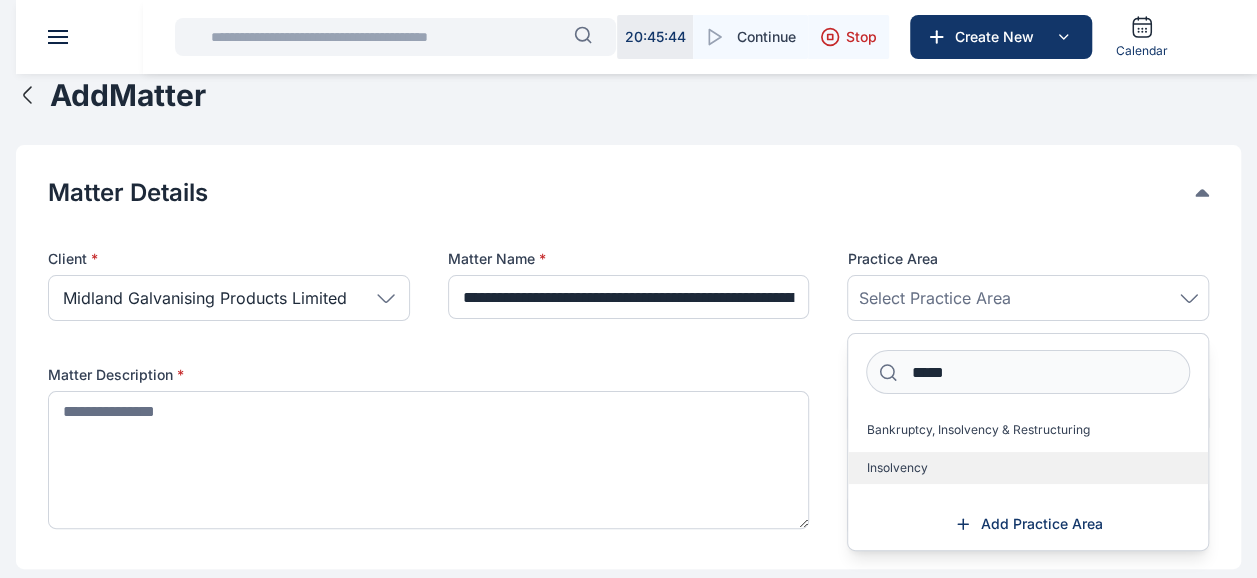 click on "Insolvency" at bounding box center (896, 468) 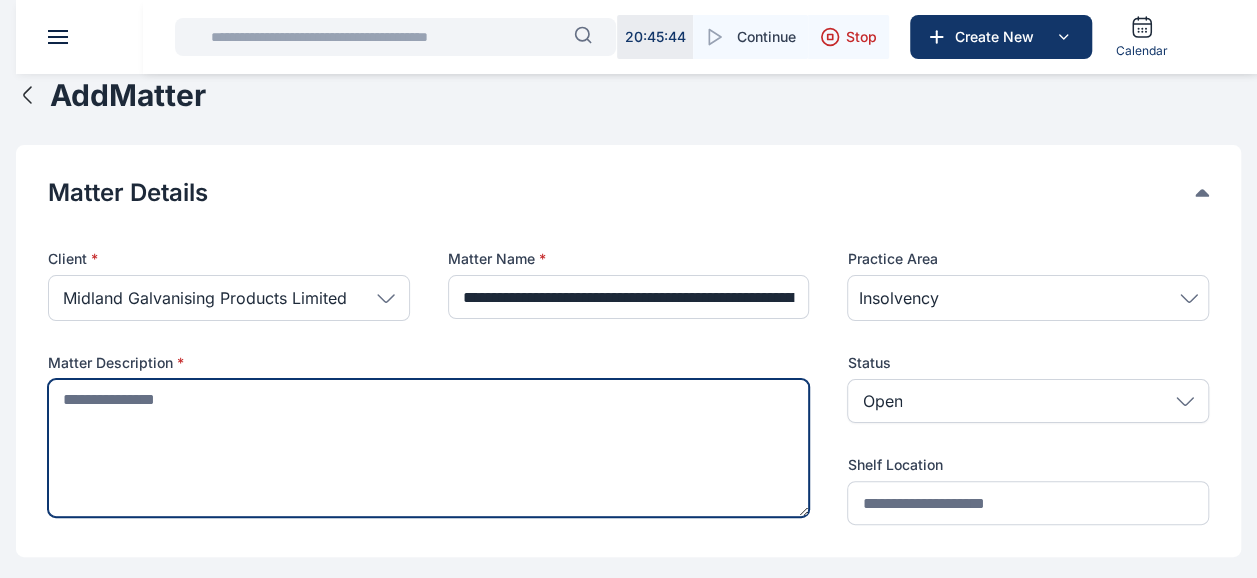 click at bounding box center (428, 448) 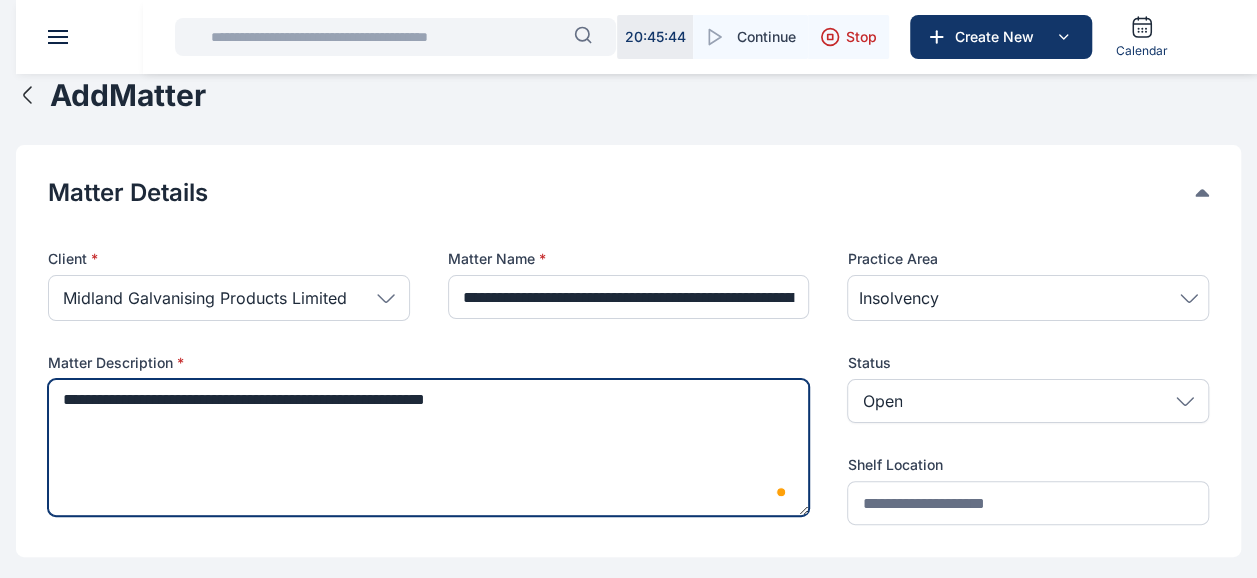 type on "**********" 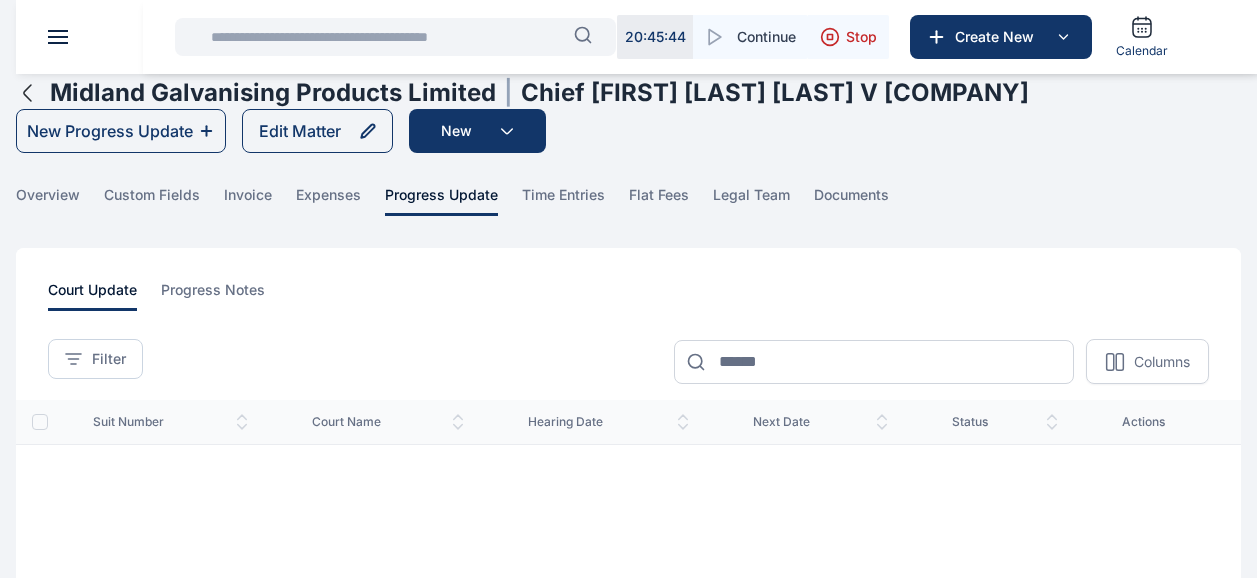 scroll, scrollTop: 244, scrollLeft: 0, axis: vertical 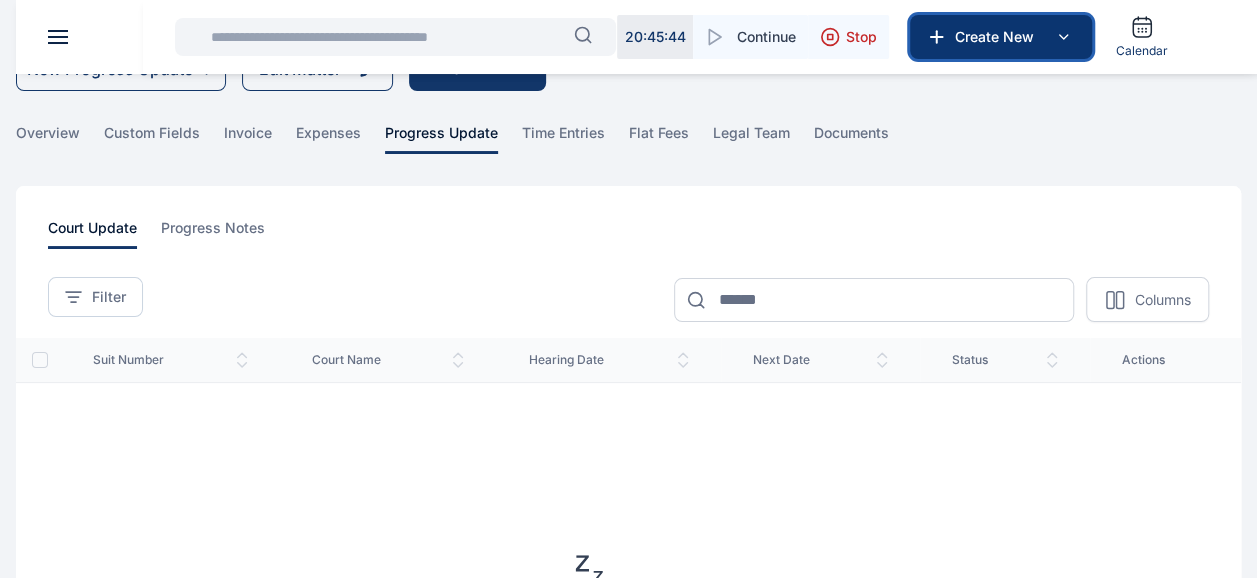 click on "Create New" at bounding box center (999, 37) 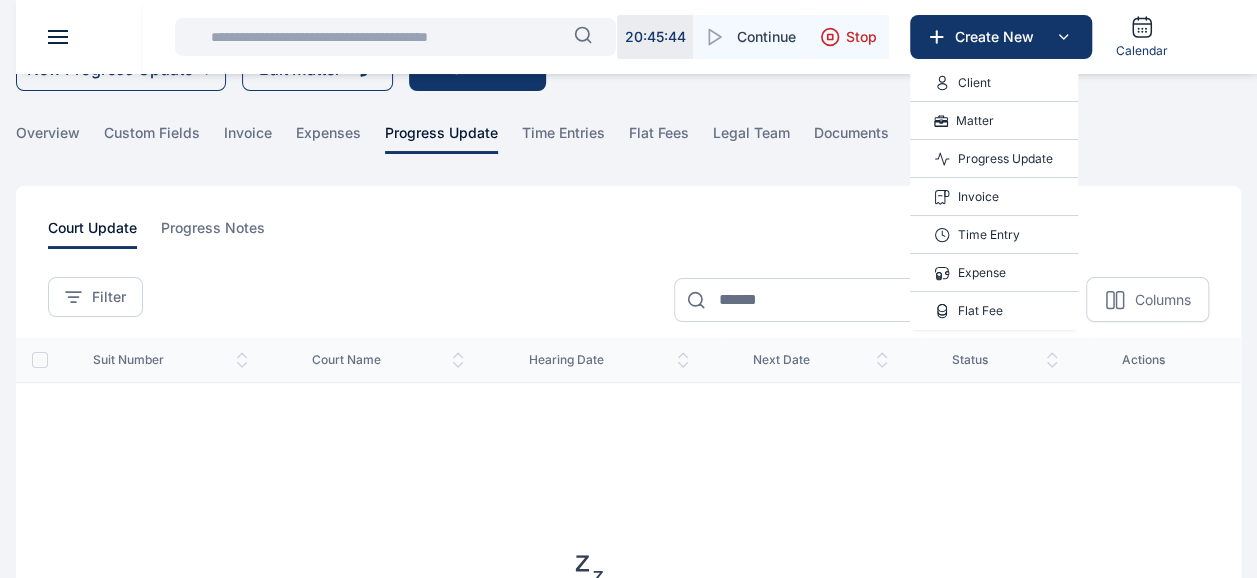 click on "Progress Update" at bounding box center (1005, 159) 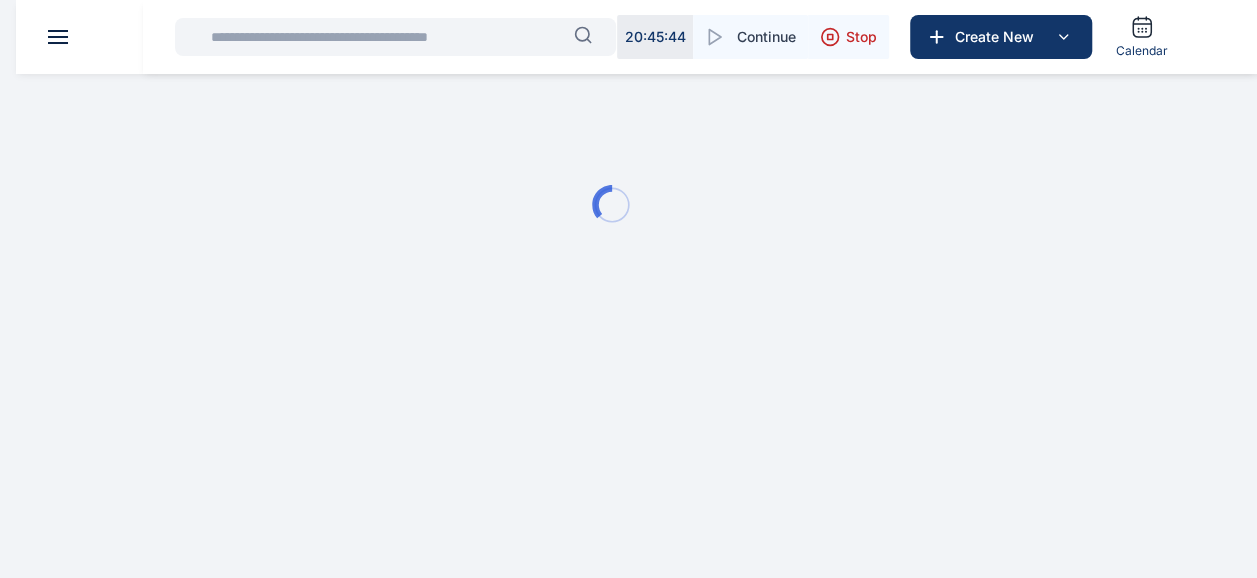 scroll, scrollTop: 0, scrollLeft: 0, axis: both 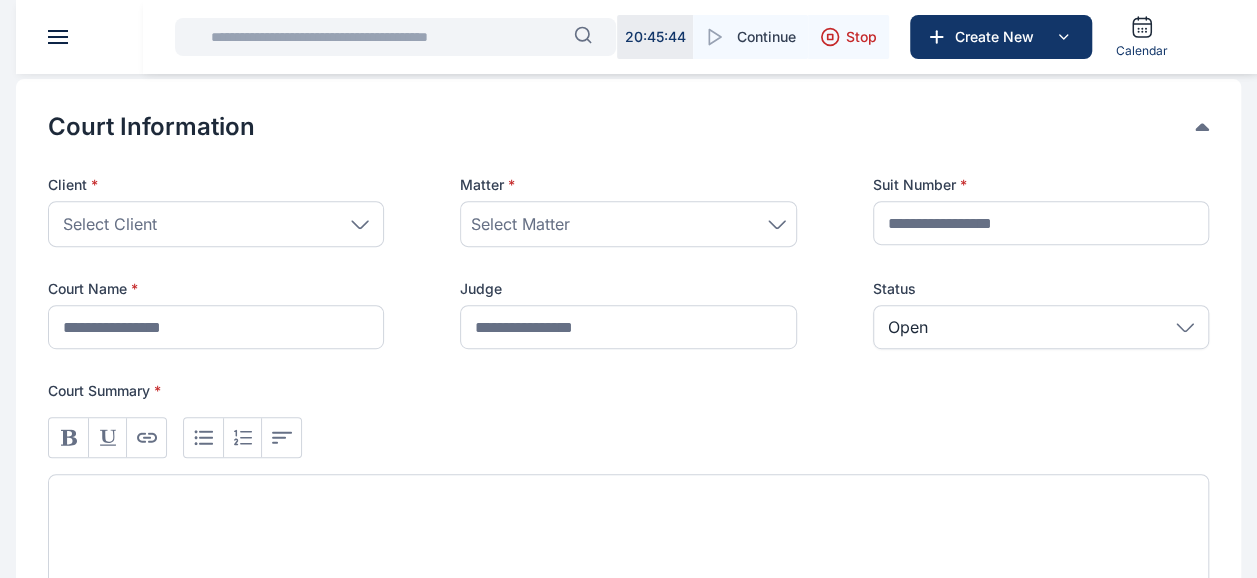 click on "Select Client" at bounding box center (216, 224) 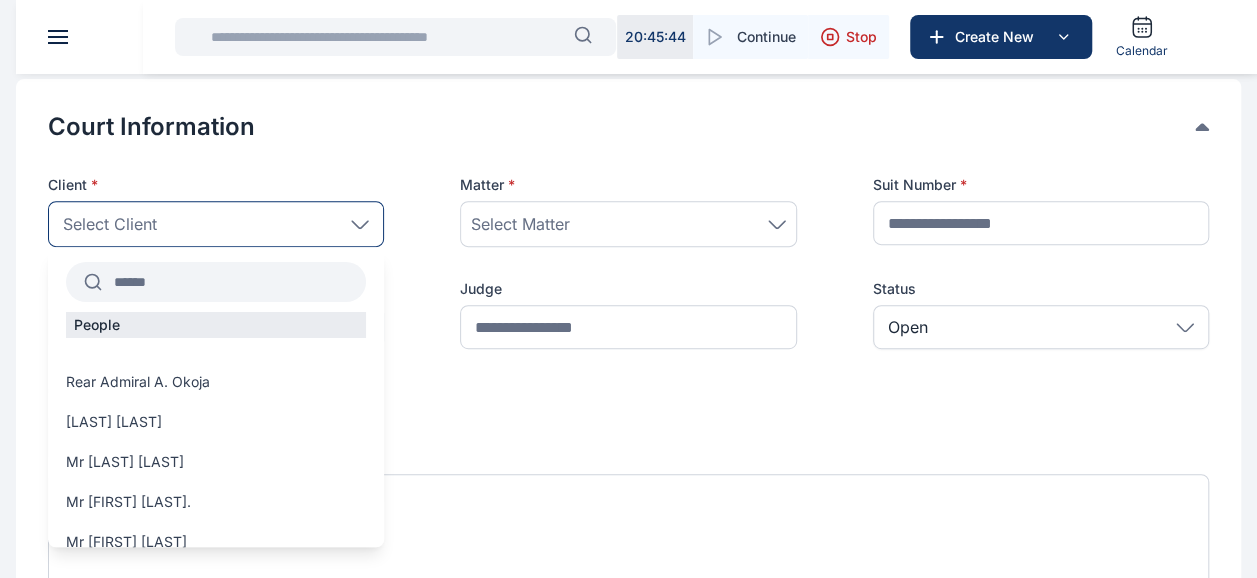 click at bounding box center [234, 282] 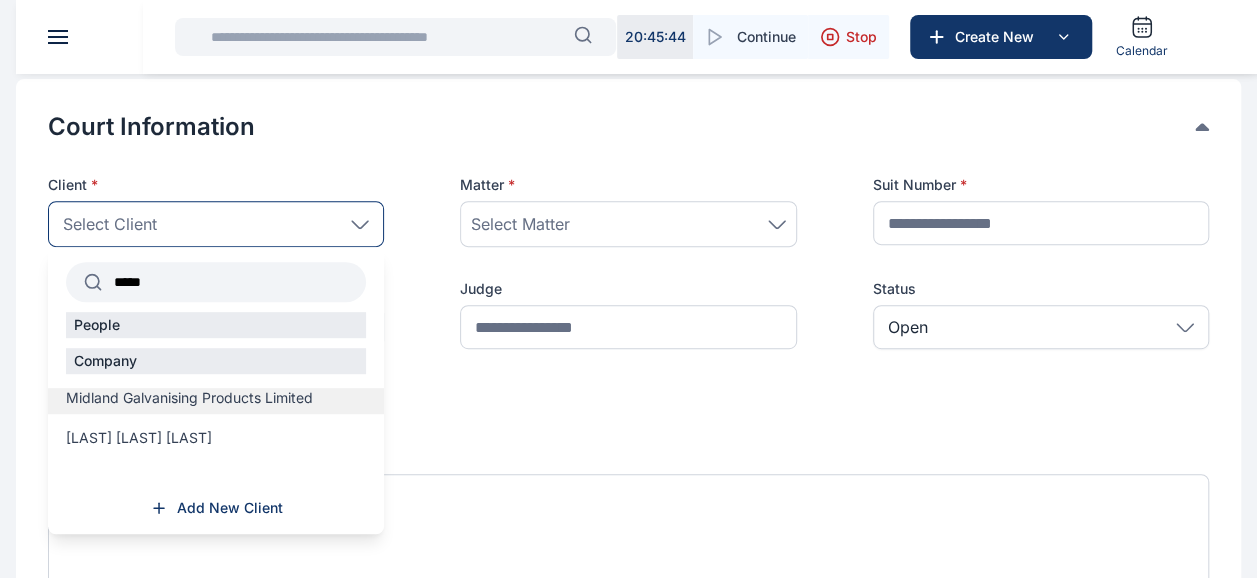type on "*****" 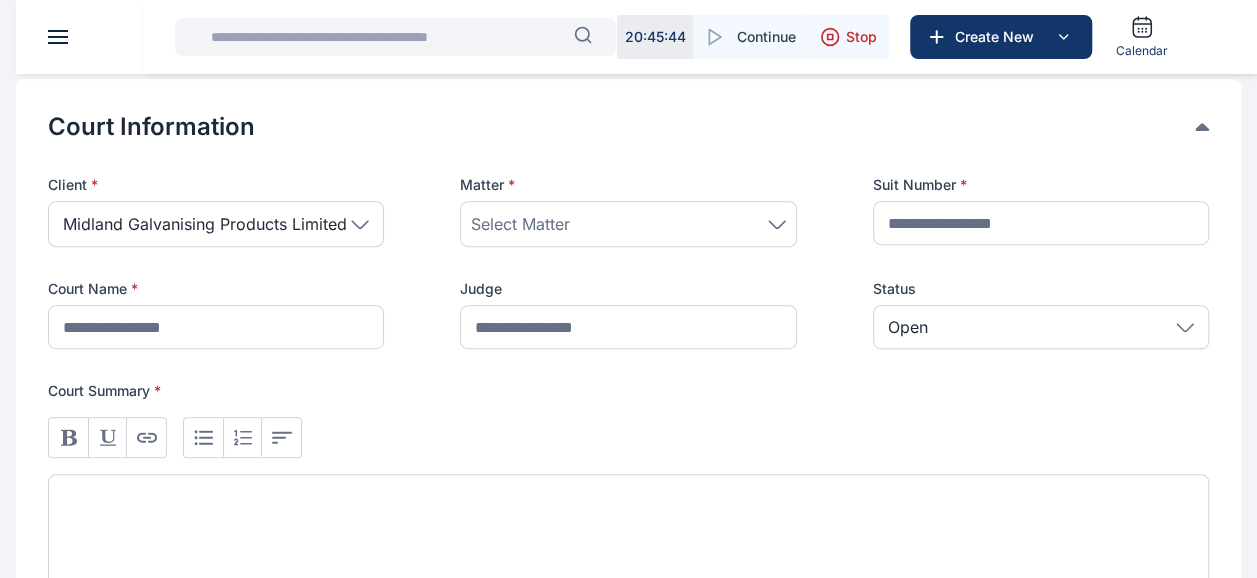 click on "Select Matter" at bounding box center (628, 224) 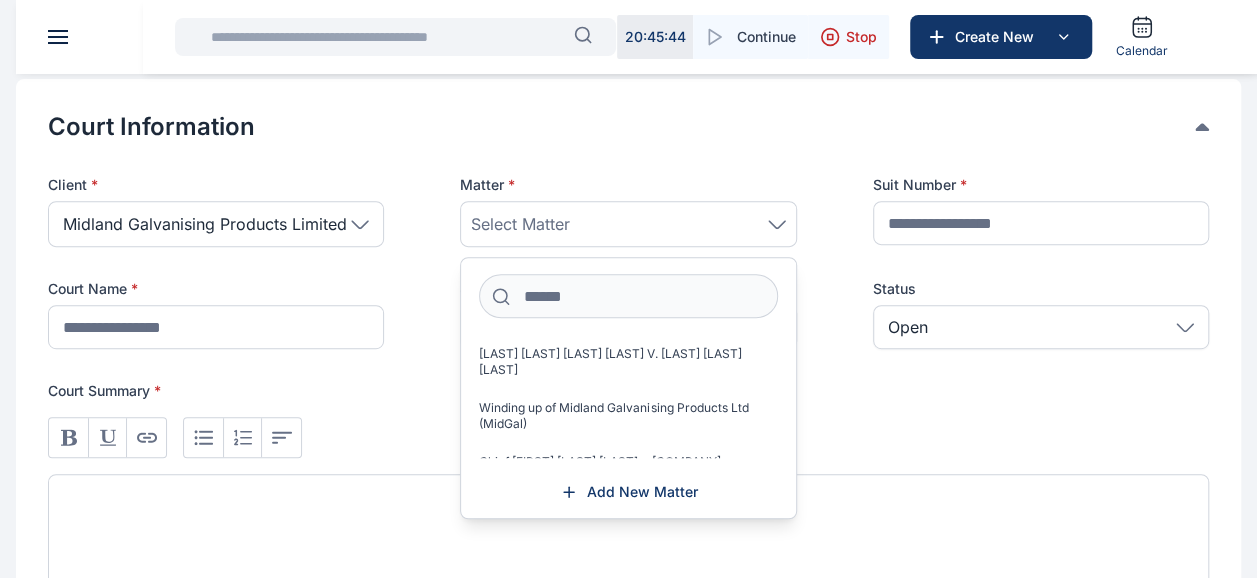 scroll, scrollTop: 42, scrollLeft: 0, axis: vertical 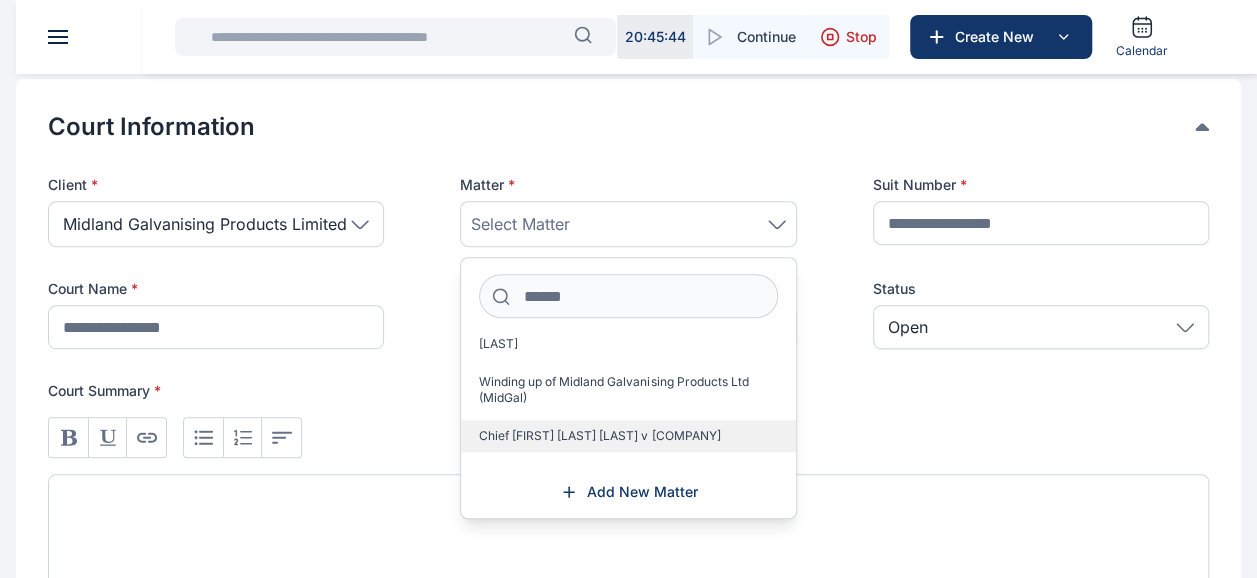 click on "Chief David Kehinde Olusola v. Midland Galvanising Products Limited" at bounding box center [599, 436] 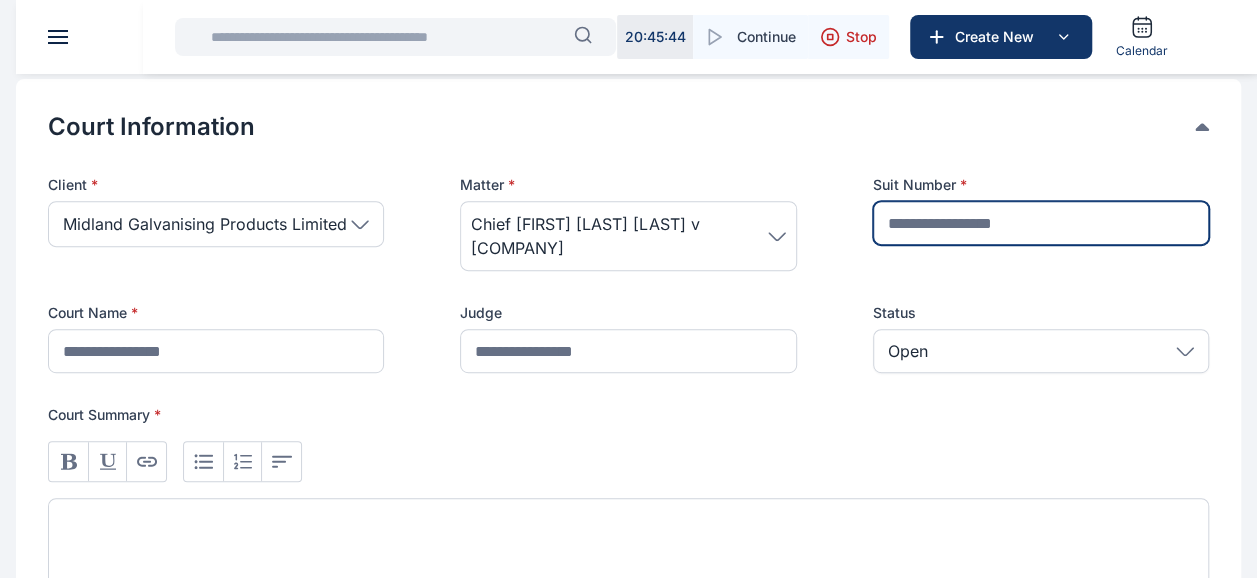 click at bounding box center [1041, 223] 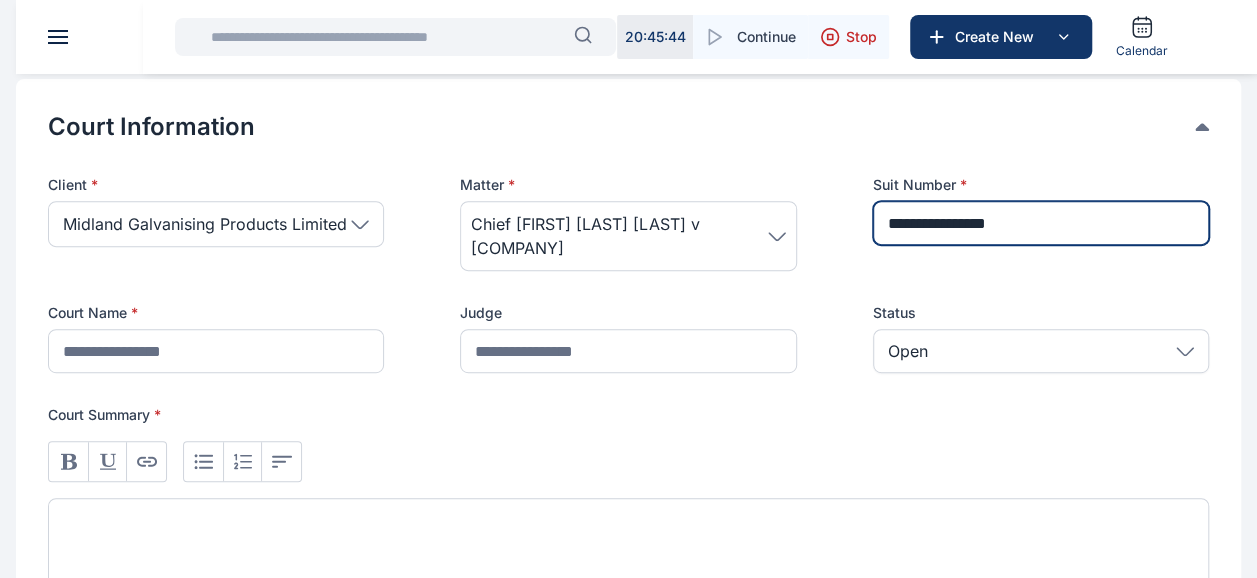 type on "**********" 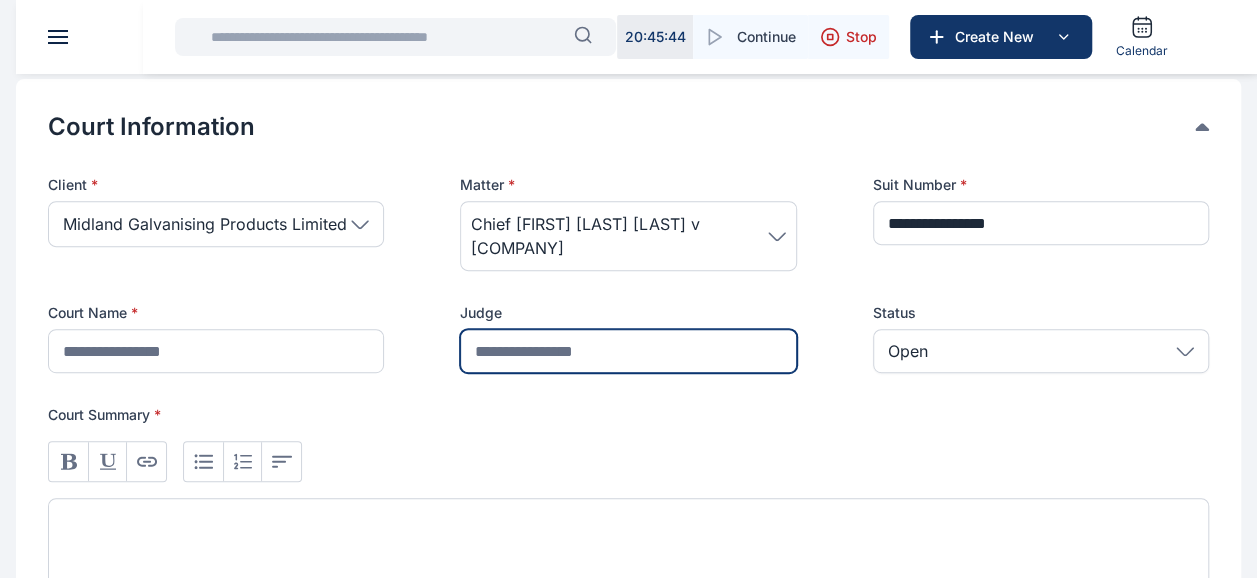 click at bounding box center (628, 351) 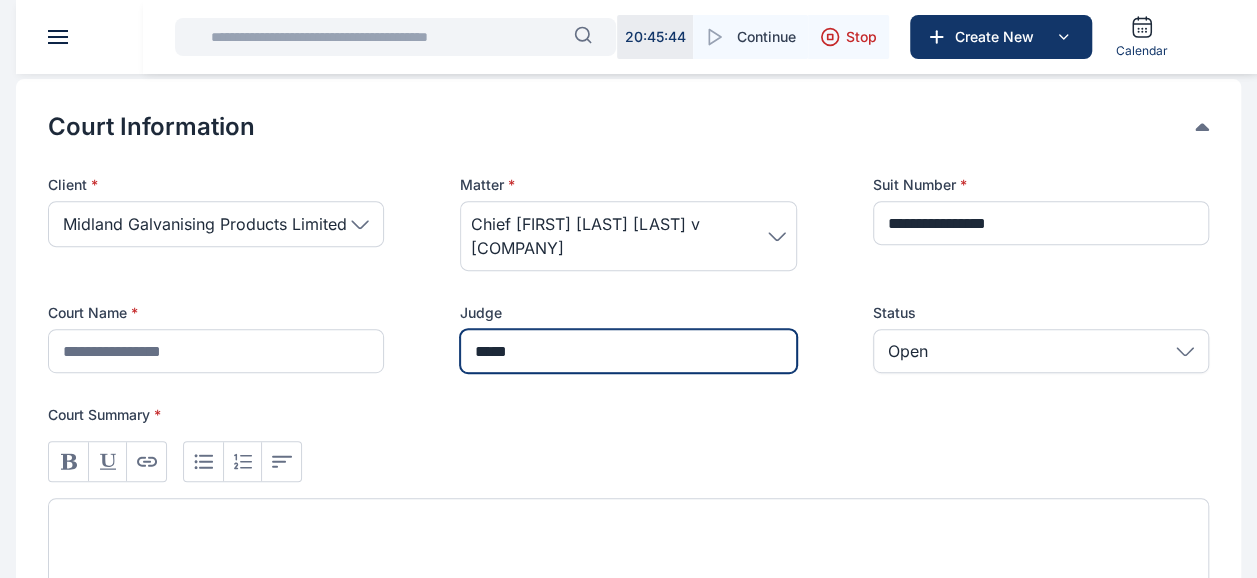 type on "*********" 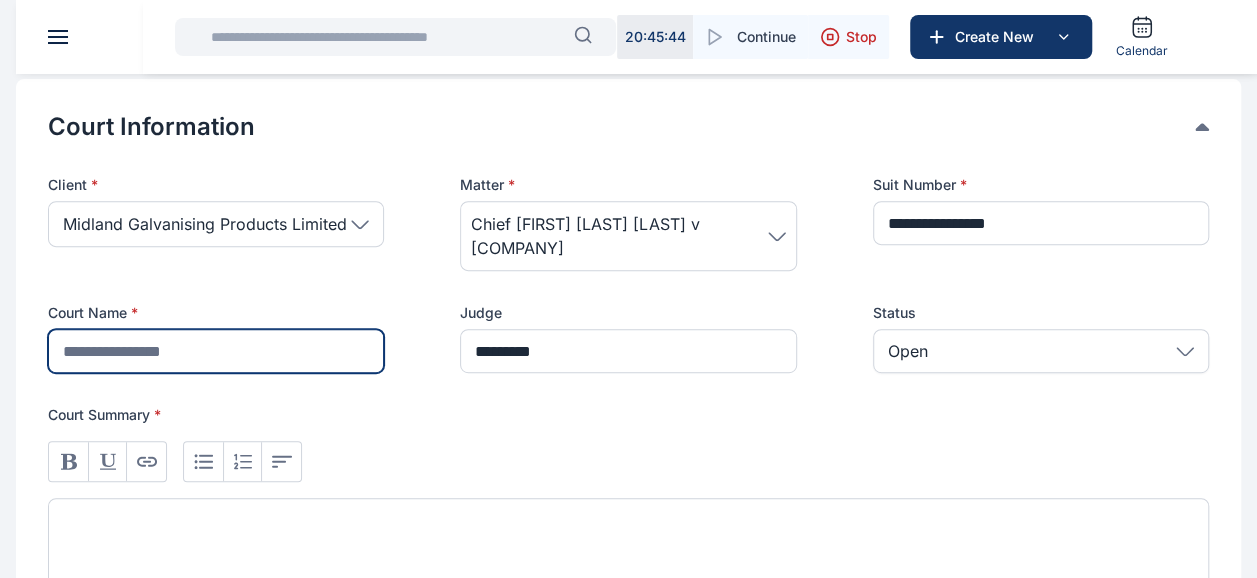 click at bounding box center [216, 351] 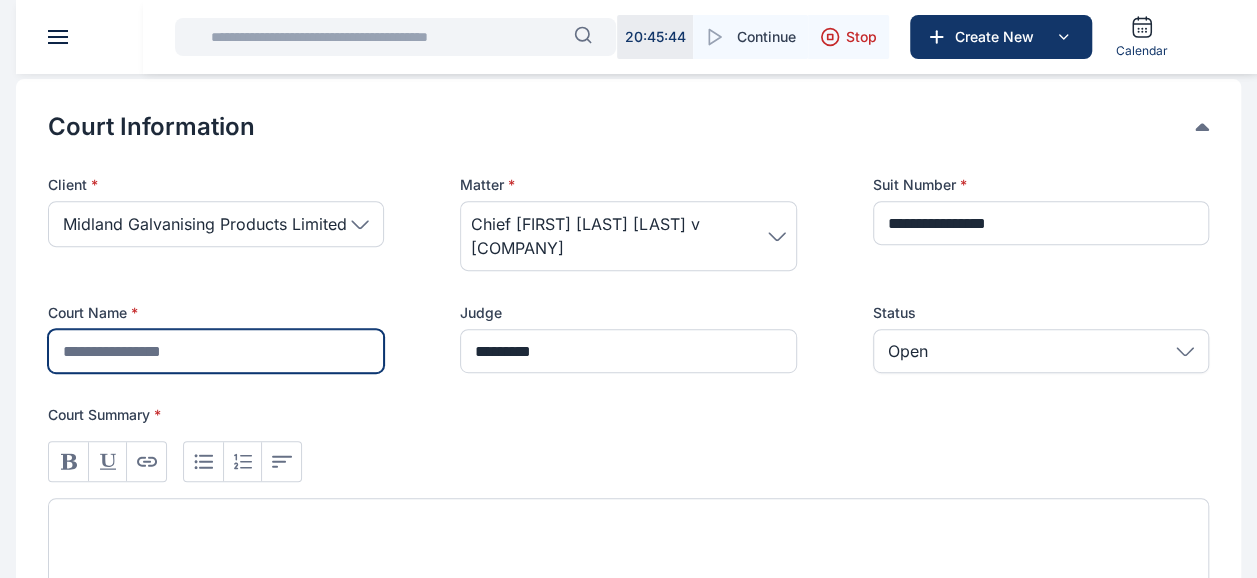 type on "**********" 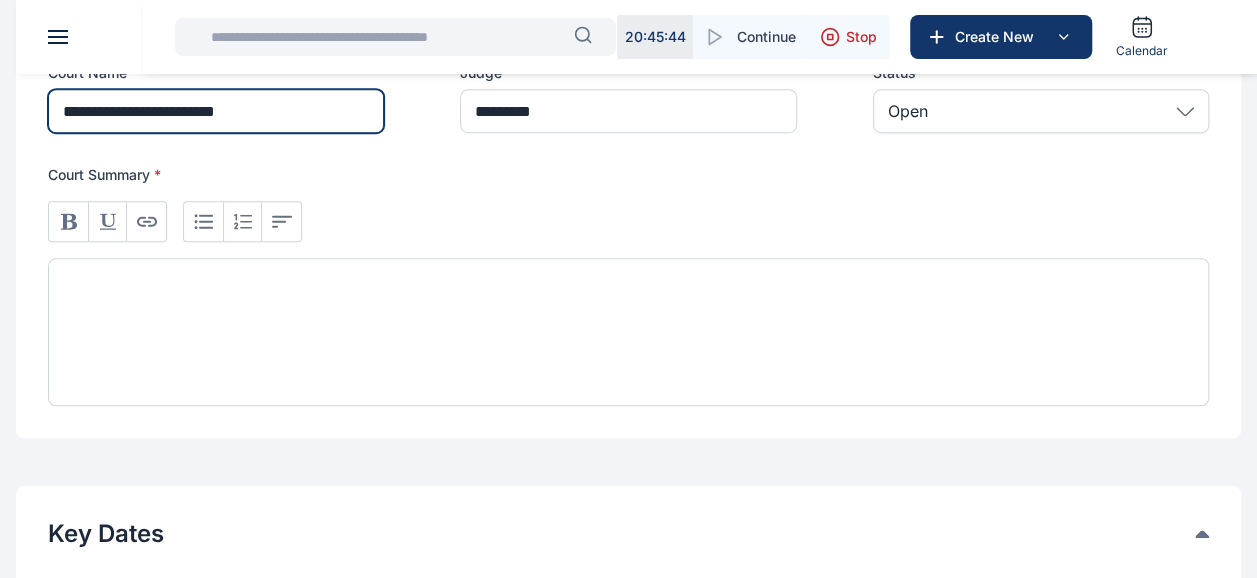 scroll, scrollTop: 622, scrollLeft: 0, axis: vertical 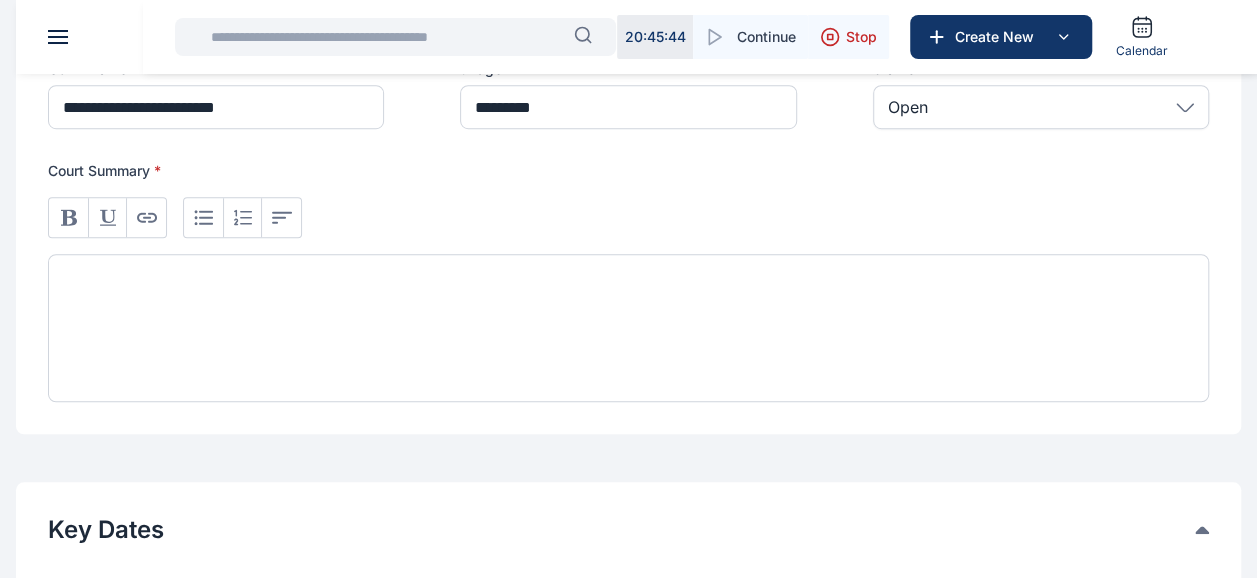 click at bounding box center (628, 328) 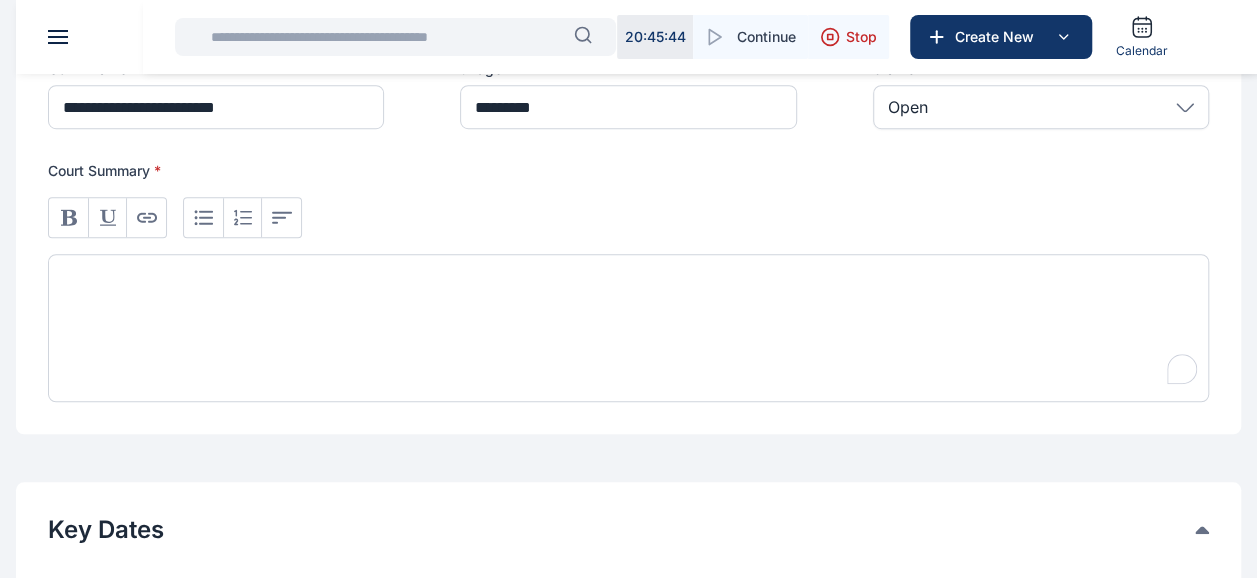 type 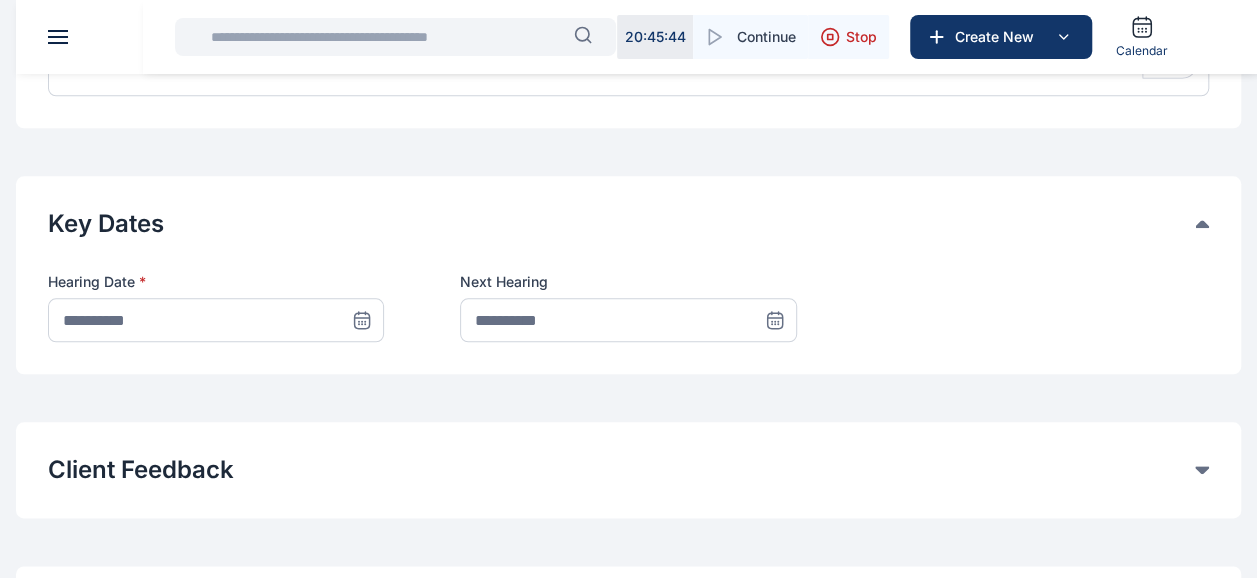 scroll, scrollTop: 1000, scrollLeft: 0, axis: vertical 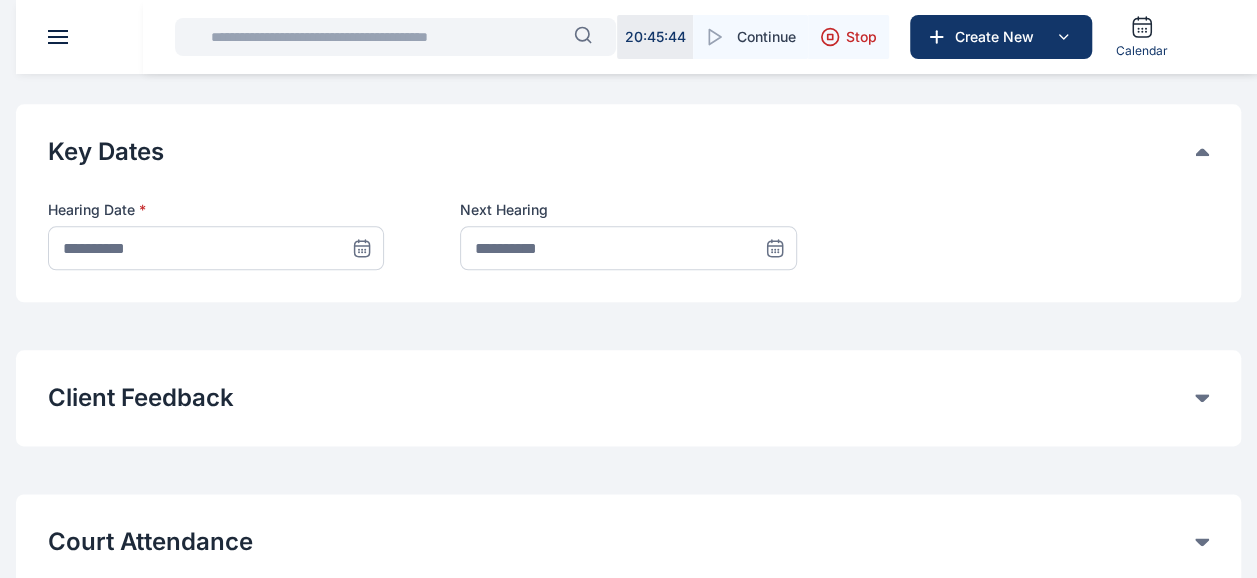 click 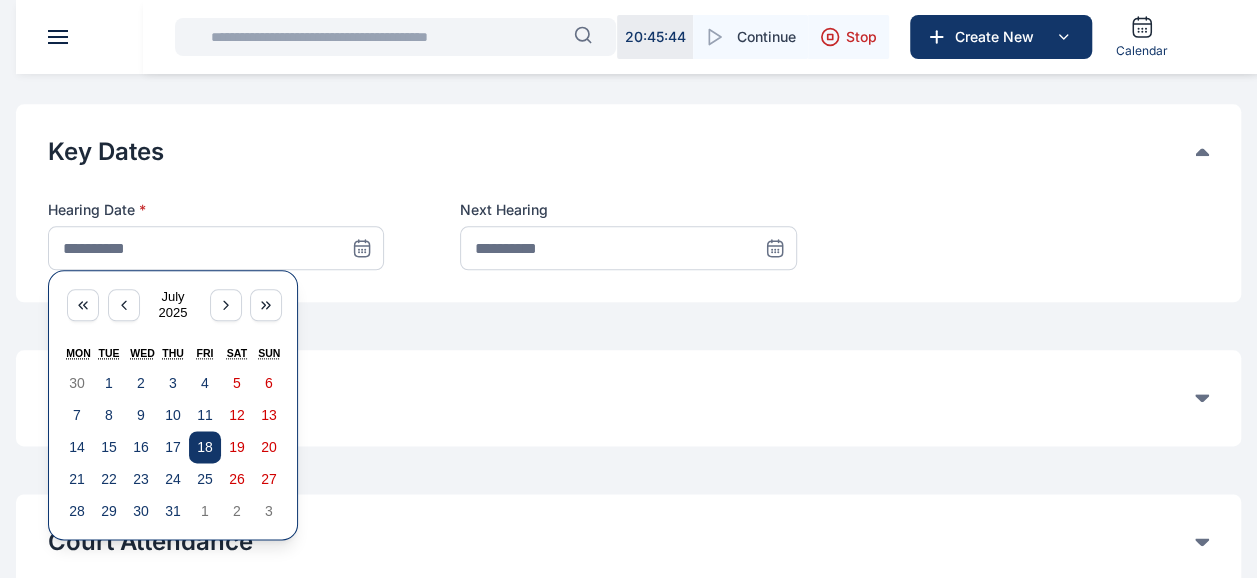 click on "18" at bounding box center (205, 447) 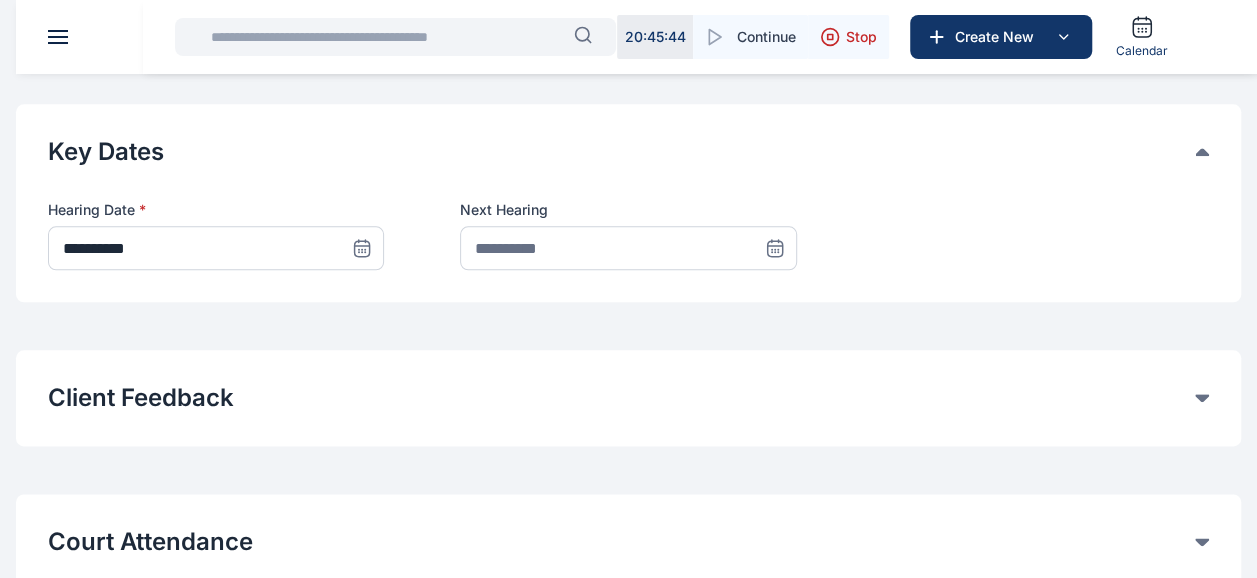 click 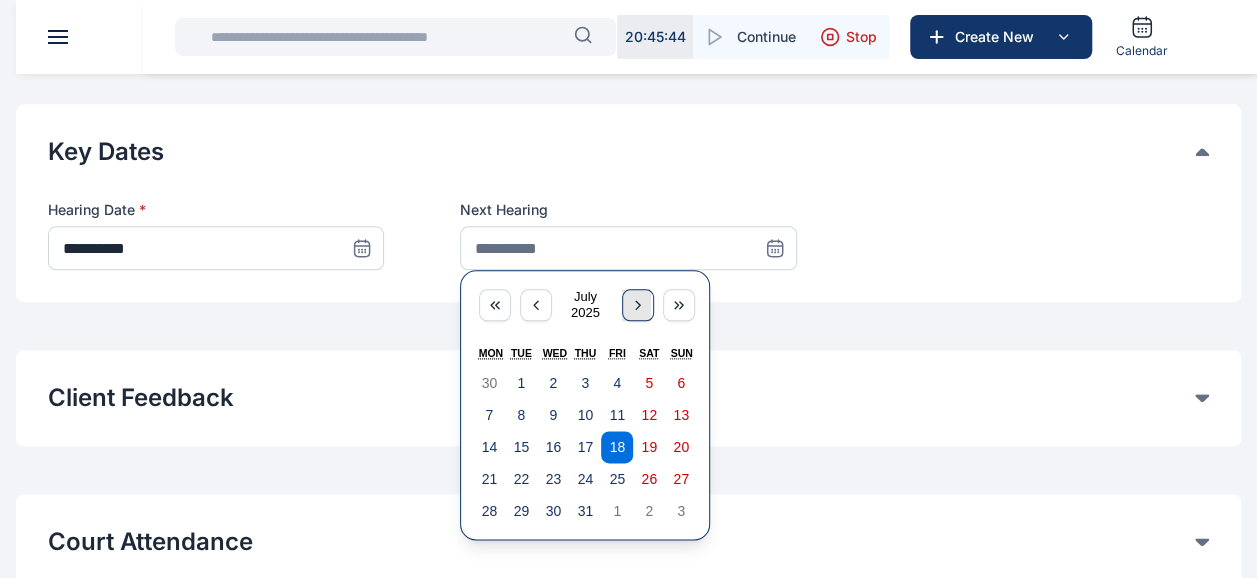 click 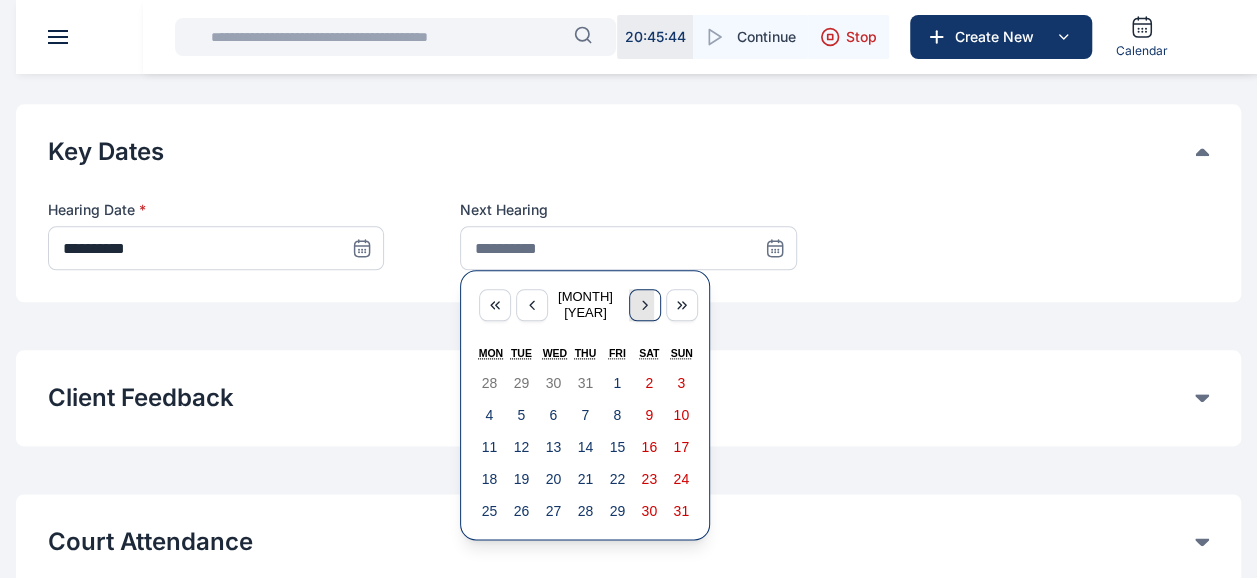 click 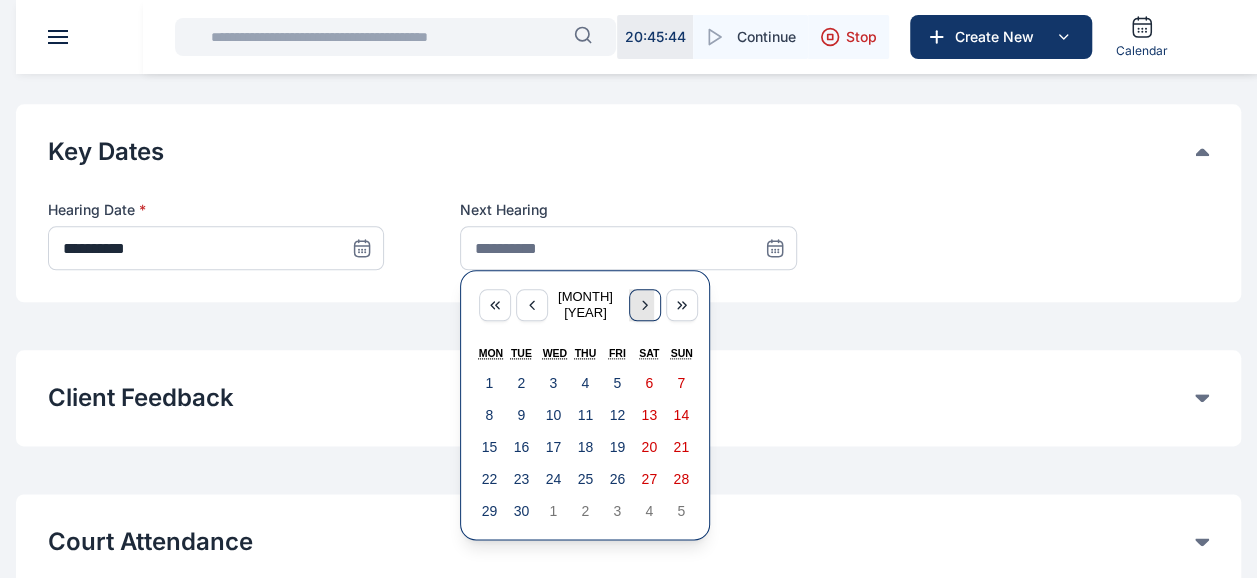 click 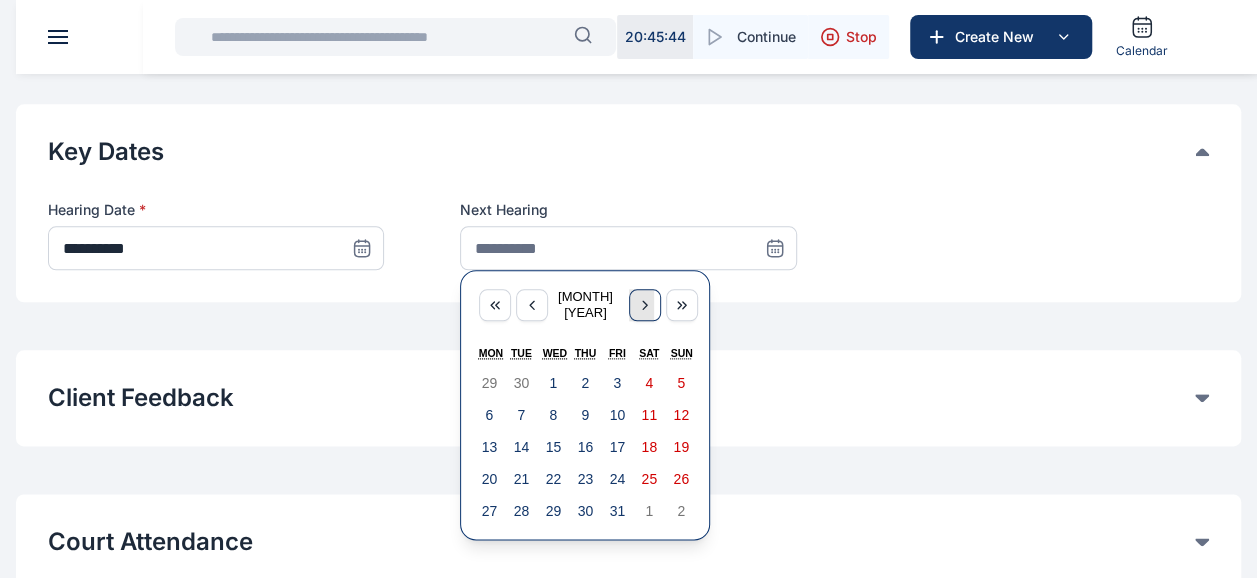 click 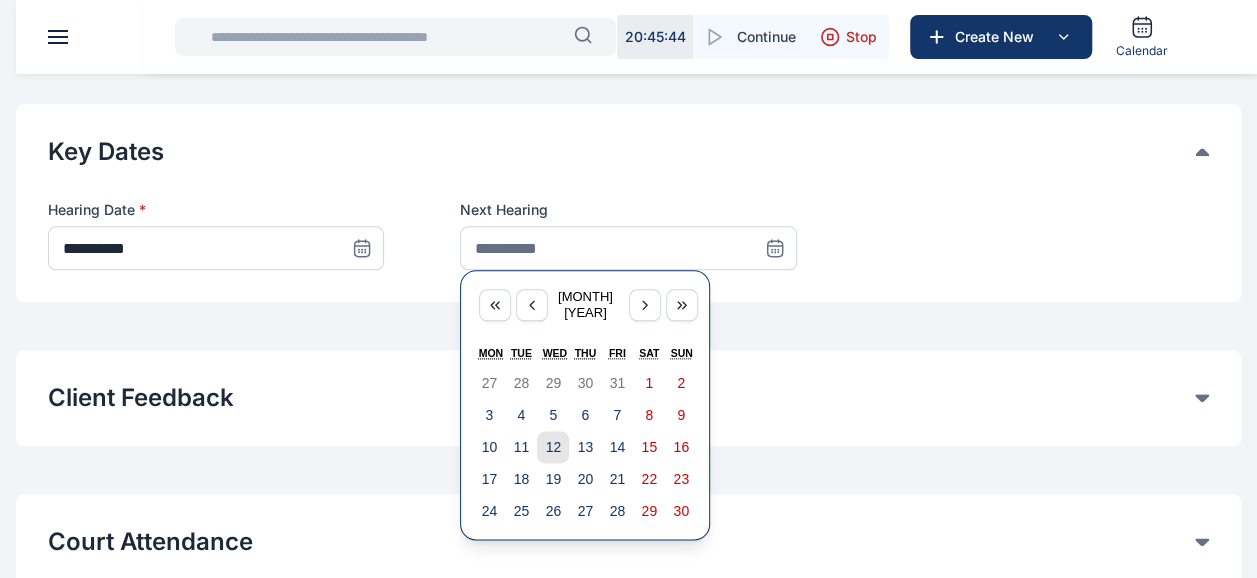 click on "12" at bounding box center (553, 447) 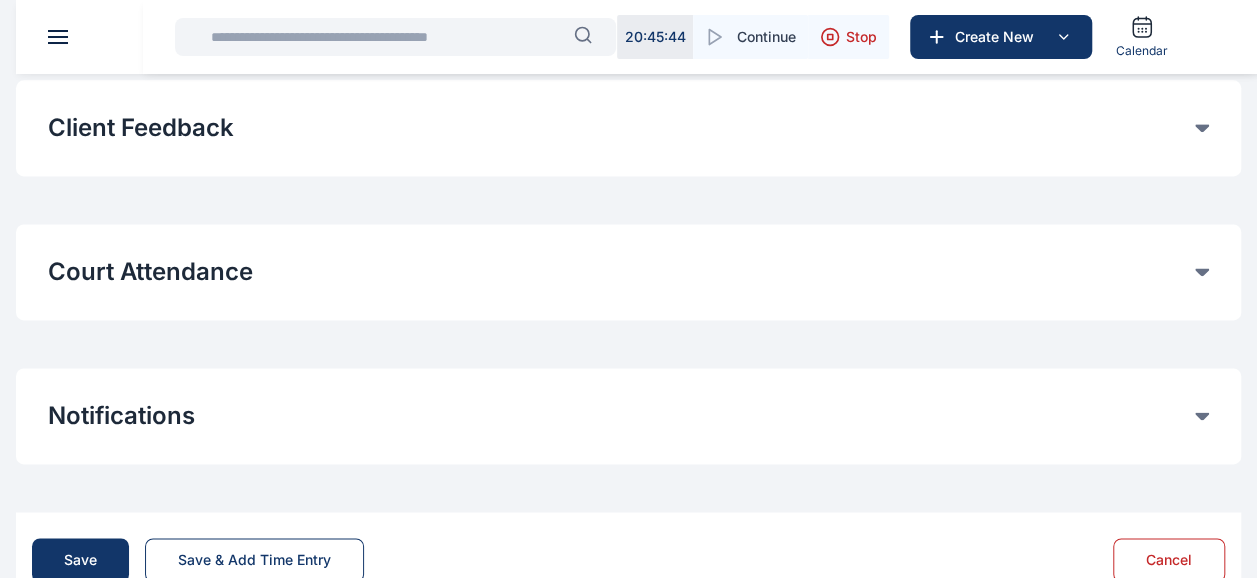 scroll, scrollTop: 1330, scrollLeft: 0, axis: vertical 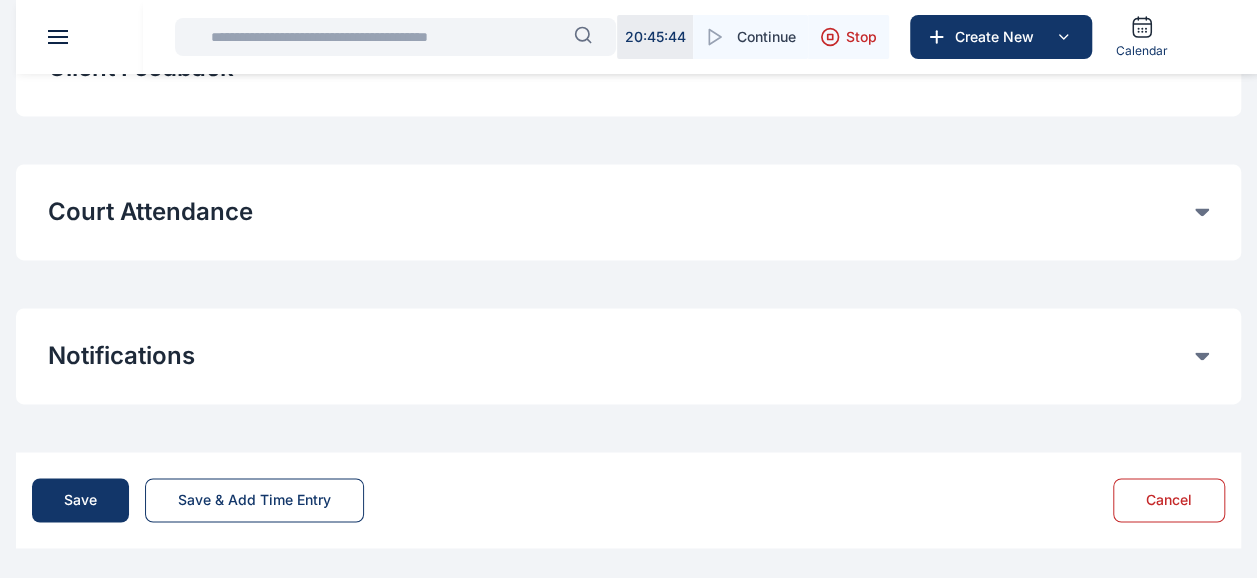 click on "Notifications Notify Client on Client Portal Notify Client via email Notify Team Members" at bounding box center [628, 356] 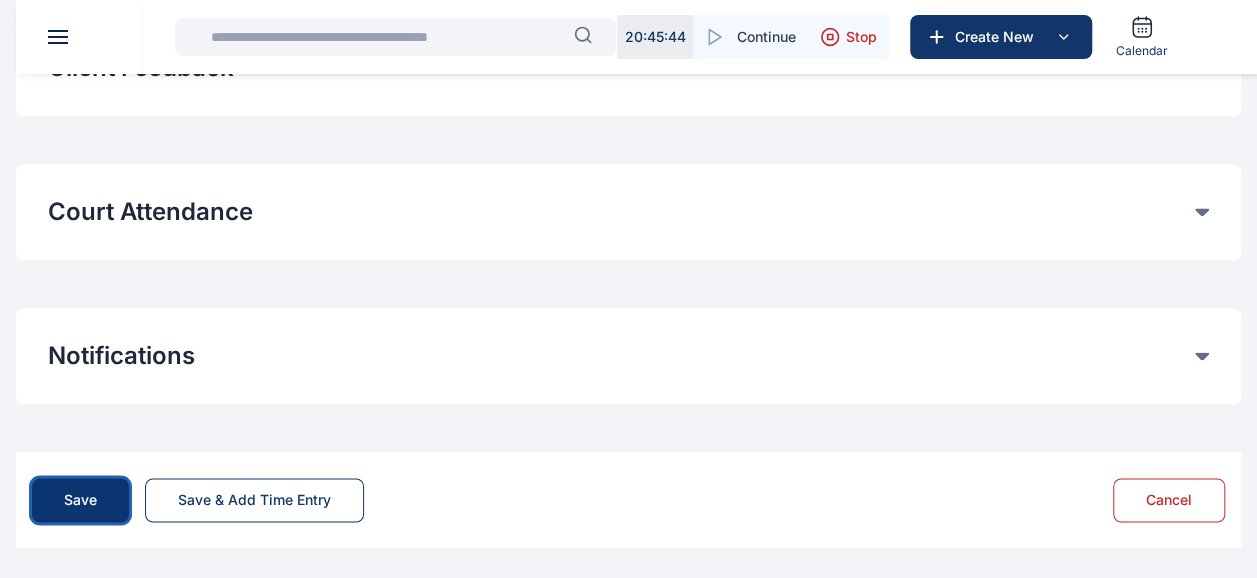 click on "Save" at bounding box center [80, 500] 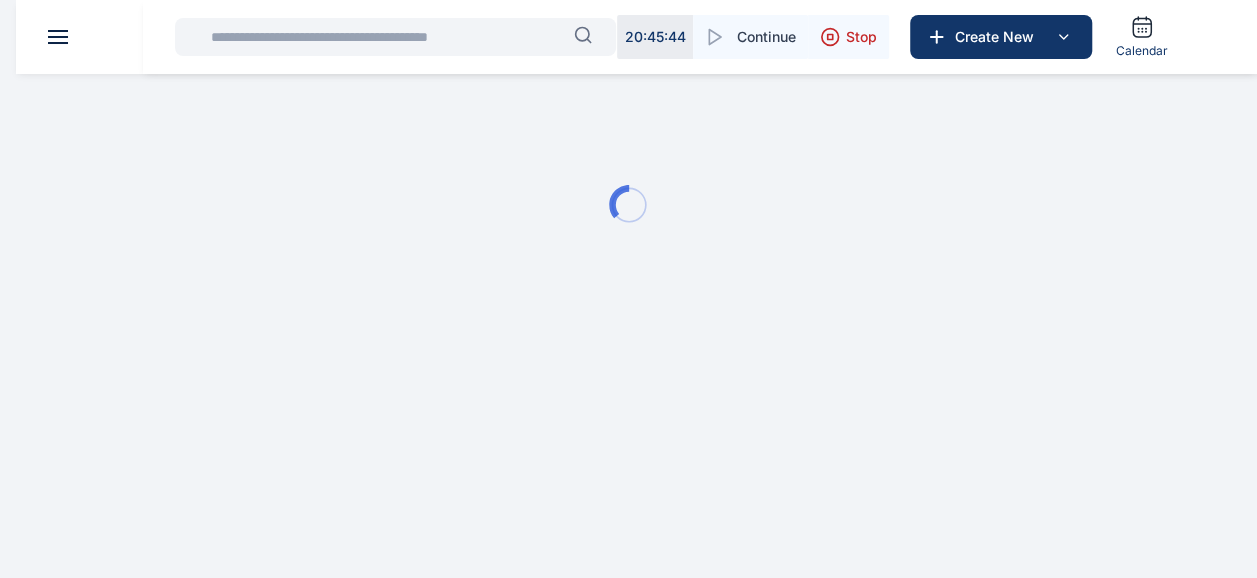 scroll, scrollTop: 0, scrollLeft: 0, axis: both 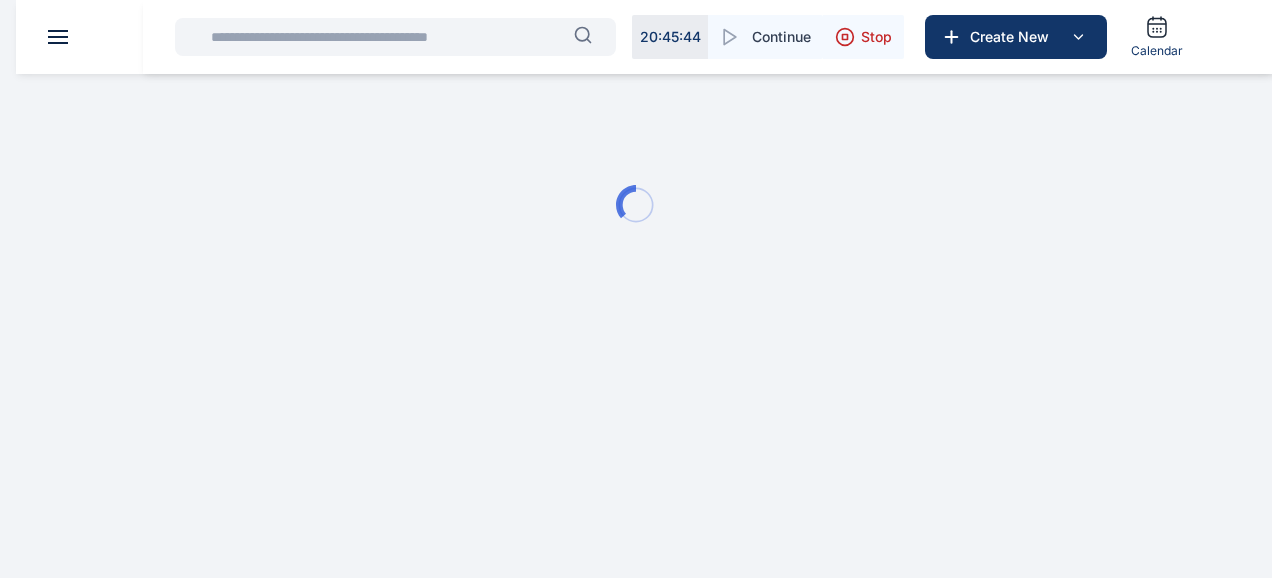 type 